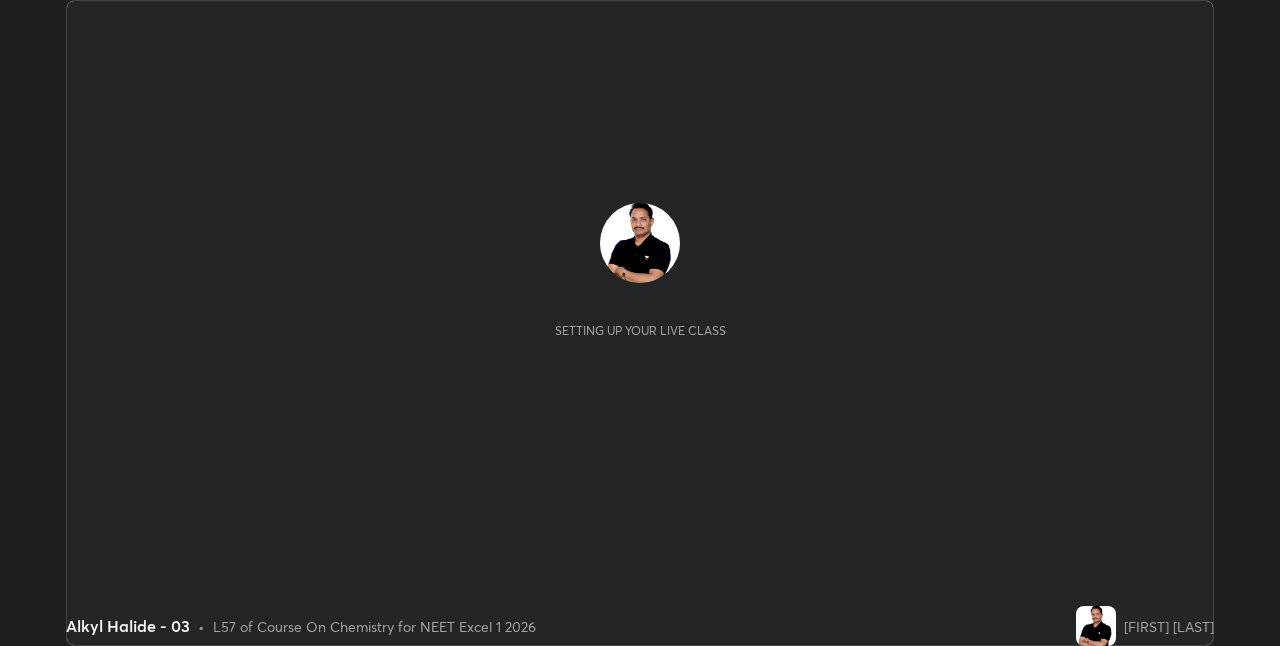 scroll, scrollTop: 0, scrollLeft: 0, axis: both 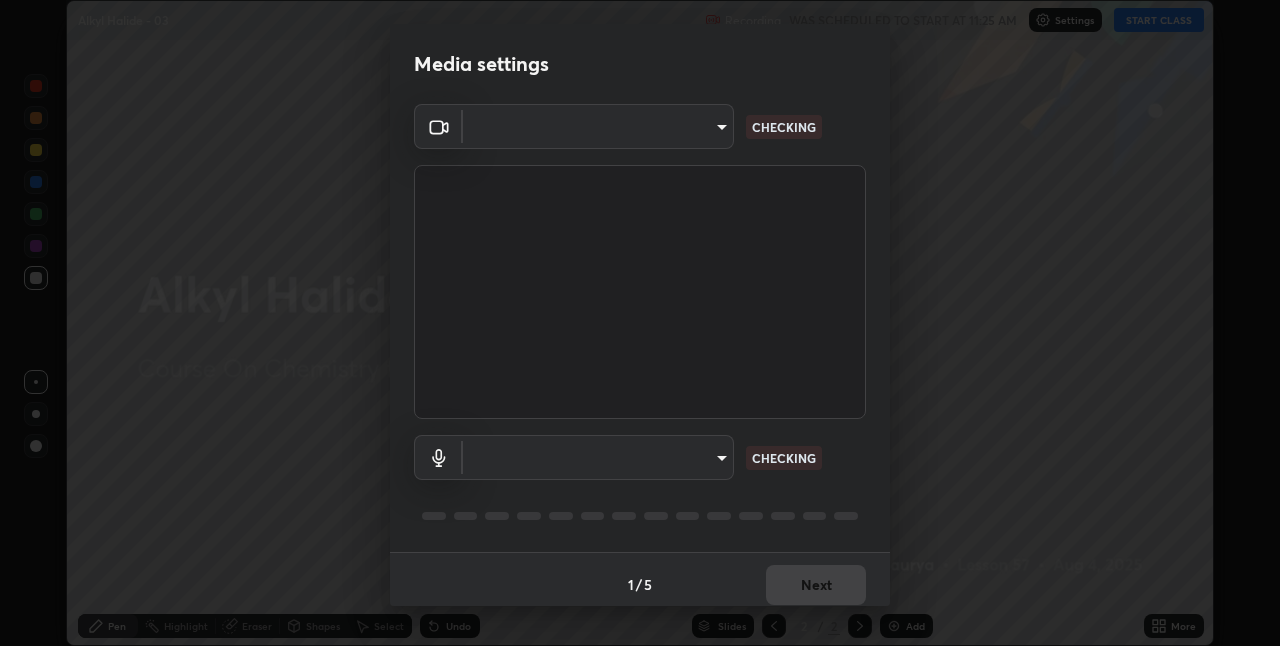 type on "8c17a5d152d90efee16c6d0123f72e1c8e3faabb66c5818a7671abbc9a97bc9a" 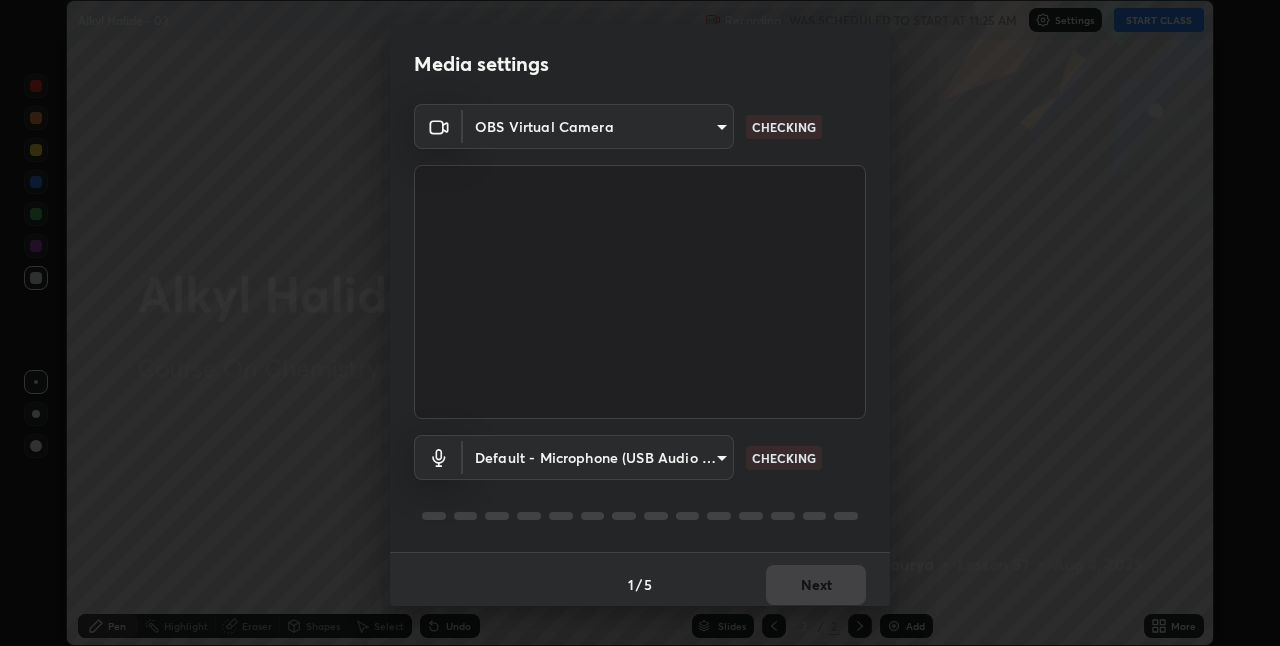 scroll, scrollTop: 10, scrollLeft: 0, axis: vertical 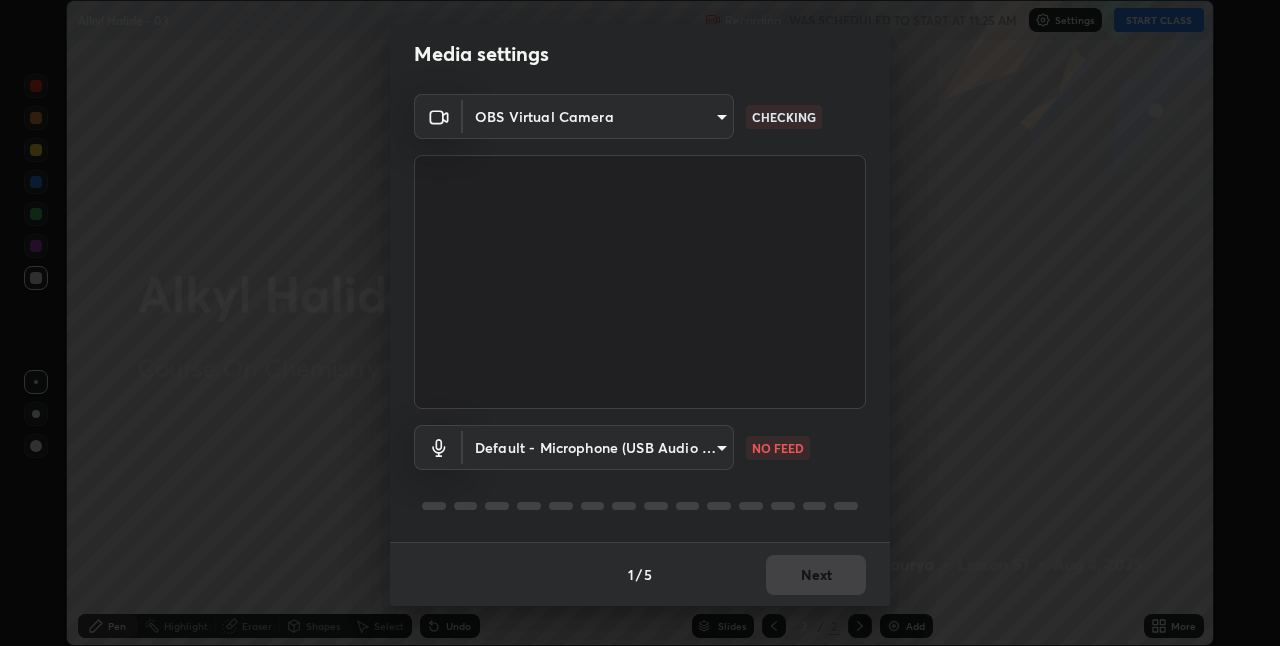 click on "Erase all Alkyl Halide - 03 Recording WAS SCHEDULED TO START AT  11:25 AM Settings START CLASS Setting up your live class Alkyl Halide - 03 • L57 of Course On Chemistry for NEET Excel 1 2026 [FIRST] [LAST] Pen Highlight Eraser Shapes Select Undo Slides 2 / 2 Add More No doubts shared Encourage your learners to ask a doubt for better clarity Report an issue Reason for reporting Buffering Chat not working Audio - Video sync issue Educator video quality low ​ Attach an image Report Media settings OBS Virtual Camera [HASH] CHECKING Default - Microphone (USB Audio Device) default NO FEED 1 / 5 Next" at bounding box center (640, 323) 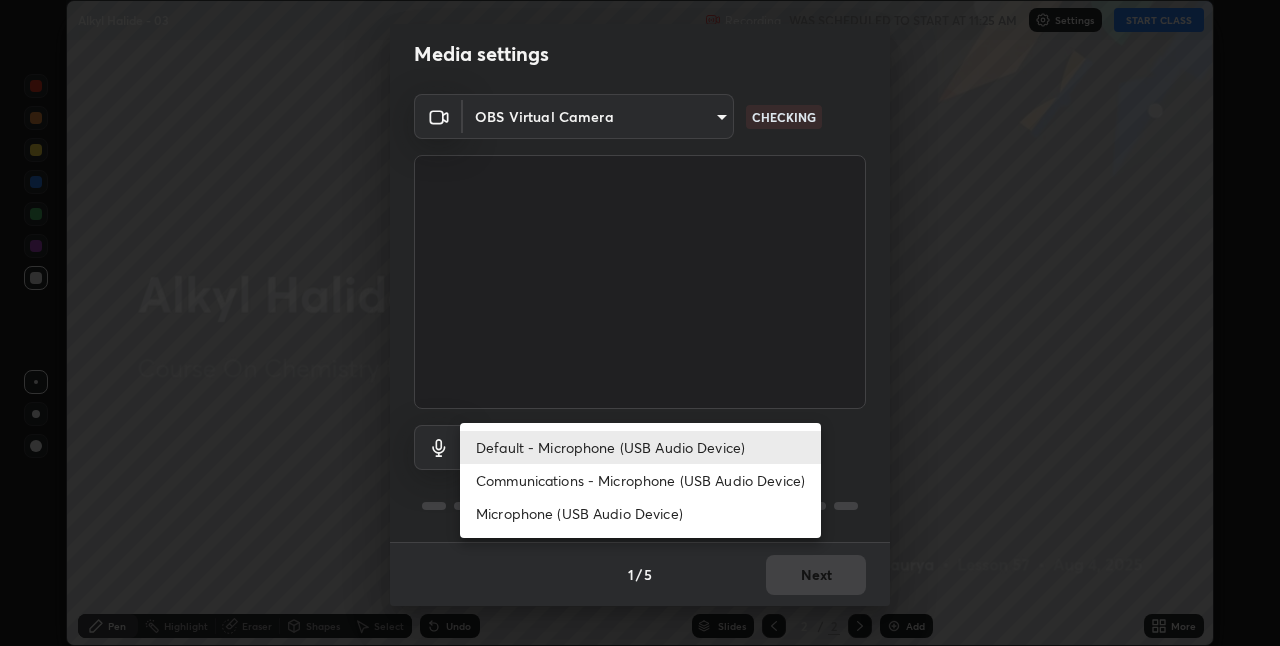 click on "Communications - Microphone (USB Audio Device)" at bounding box center [640, 480] 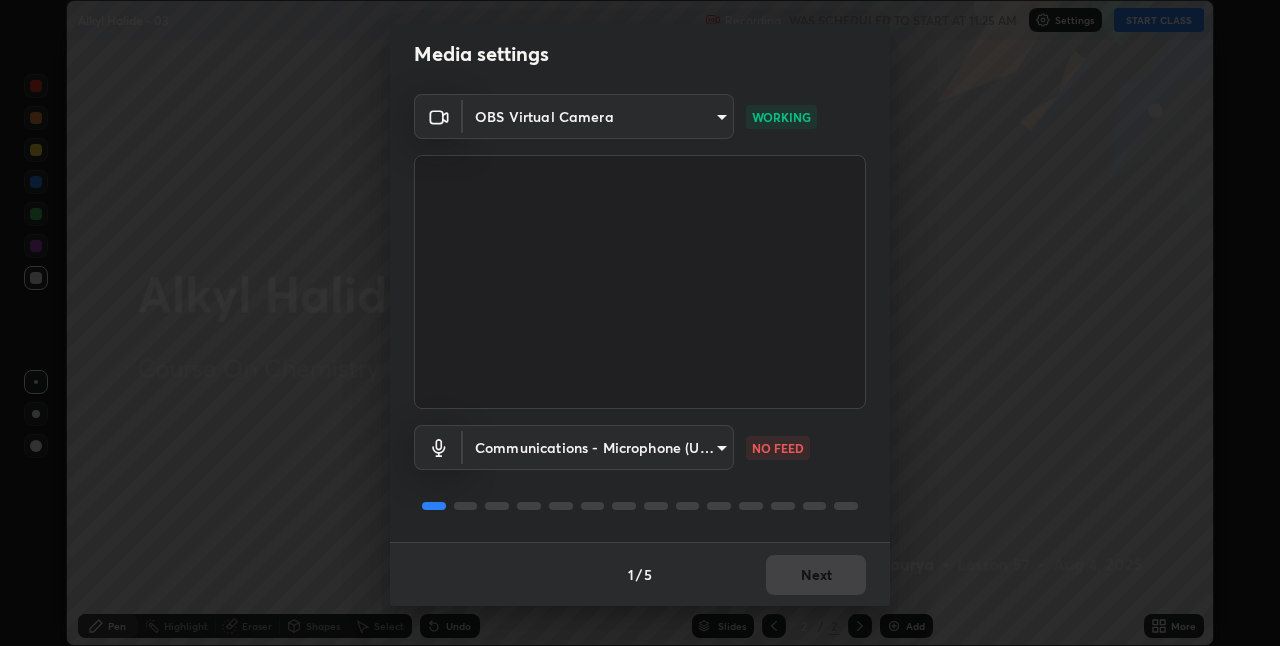 click on "Erase all Alkyl Halide - 03 Recording WAS SCHEDULED TO START AT  11:25 AM Settings START CLASS Setting up your live class Alkyl Halide - 03 • L57 of Course On Chemistry for NEET Excel 1 2026 [FIRST] [LAST] Pen Highlight Eraser Shapes Select Undo Slides 2 / 2 Add More No doubts shared Encourage your learners to ask a doubt for better clarity Report an issue Reason for reporting Buffering Chat not working Audio - Video sync issue Educator video quality low ​ Attach an image Report Media settings OBS Virtual Camera [HASH] WORKING Communications - Microphone (USB Audio Device) communications NO FEED 1 / 5 Next" at bounding box center [640, 323] 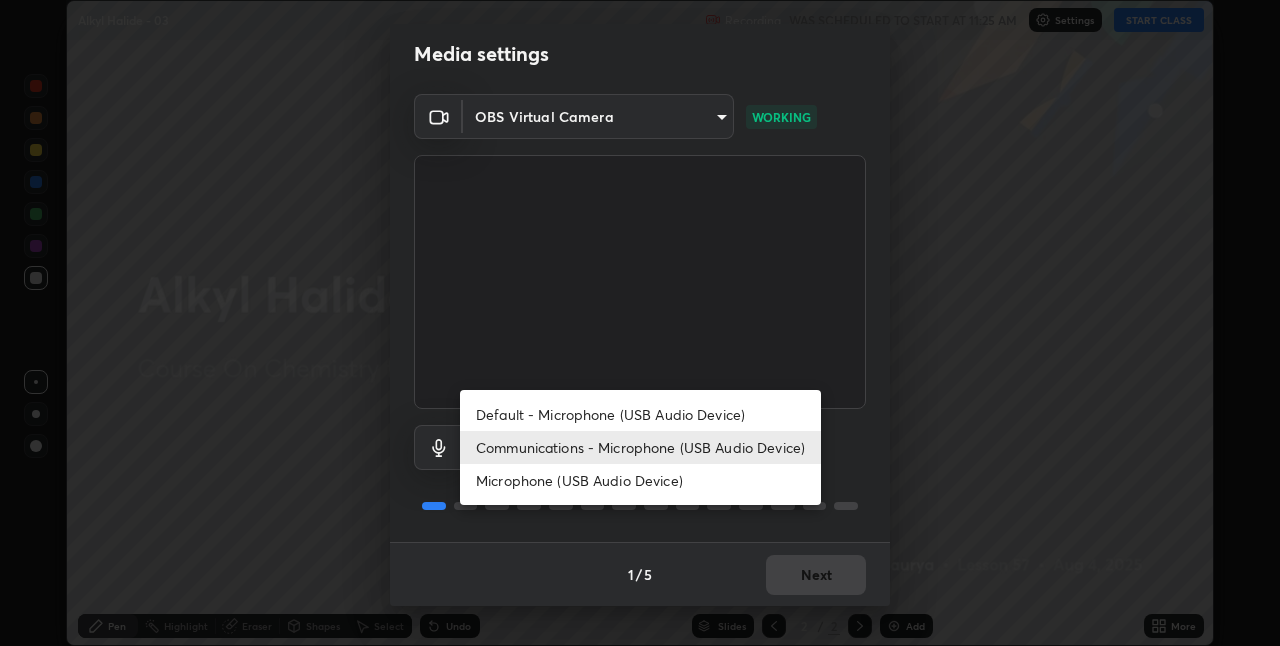 click on "Default - Microphone (USB Audio Device)" at bounding box center (640, 414) 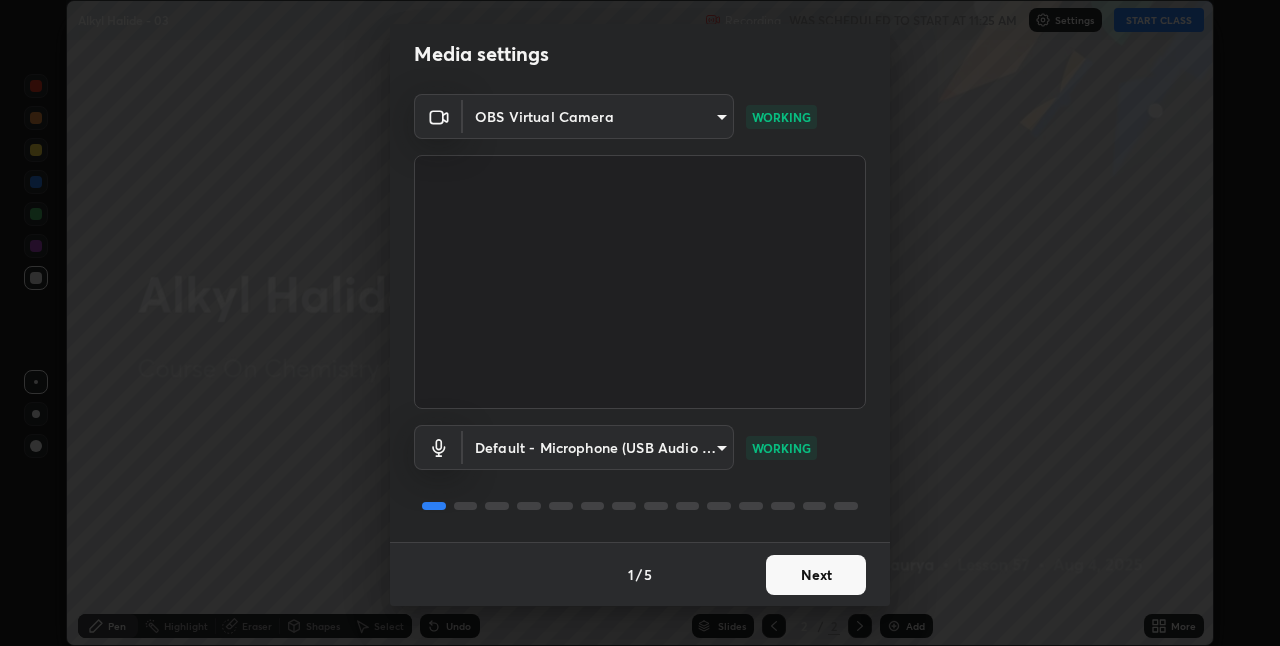 click on "Next" at bounding box center [816, 575] 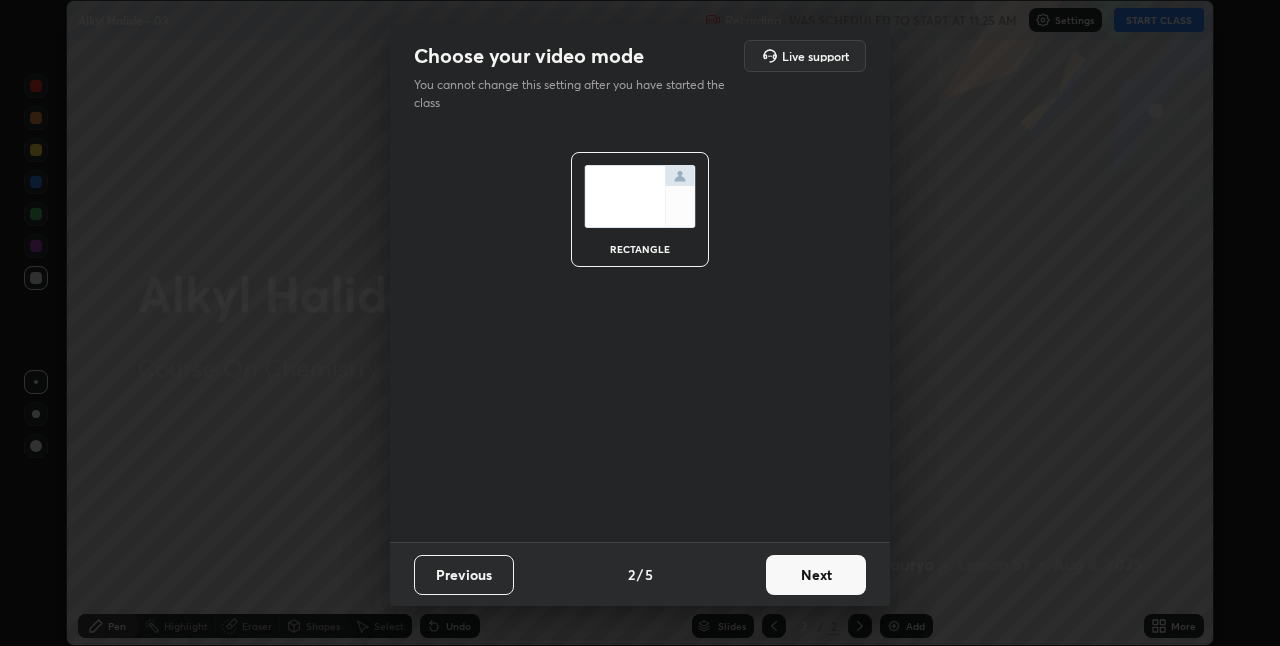 click on "Next" at bounding box center [816, 575] 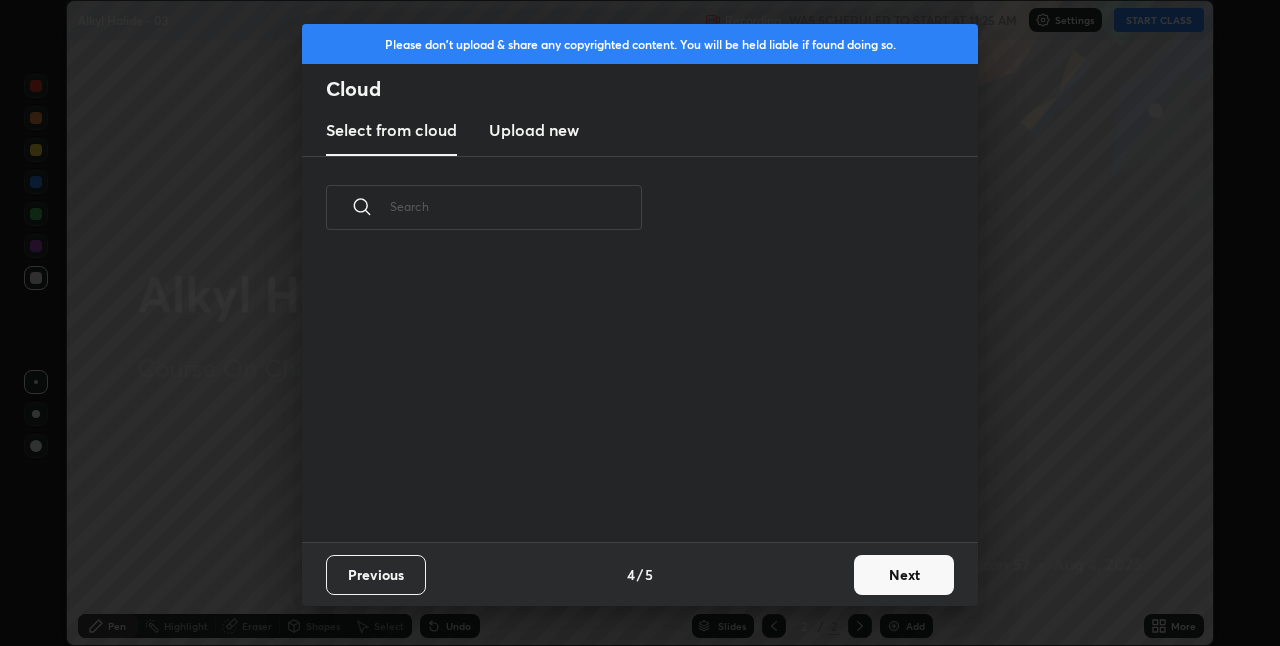 click on "Next" at bounding box center [904, 575] 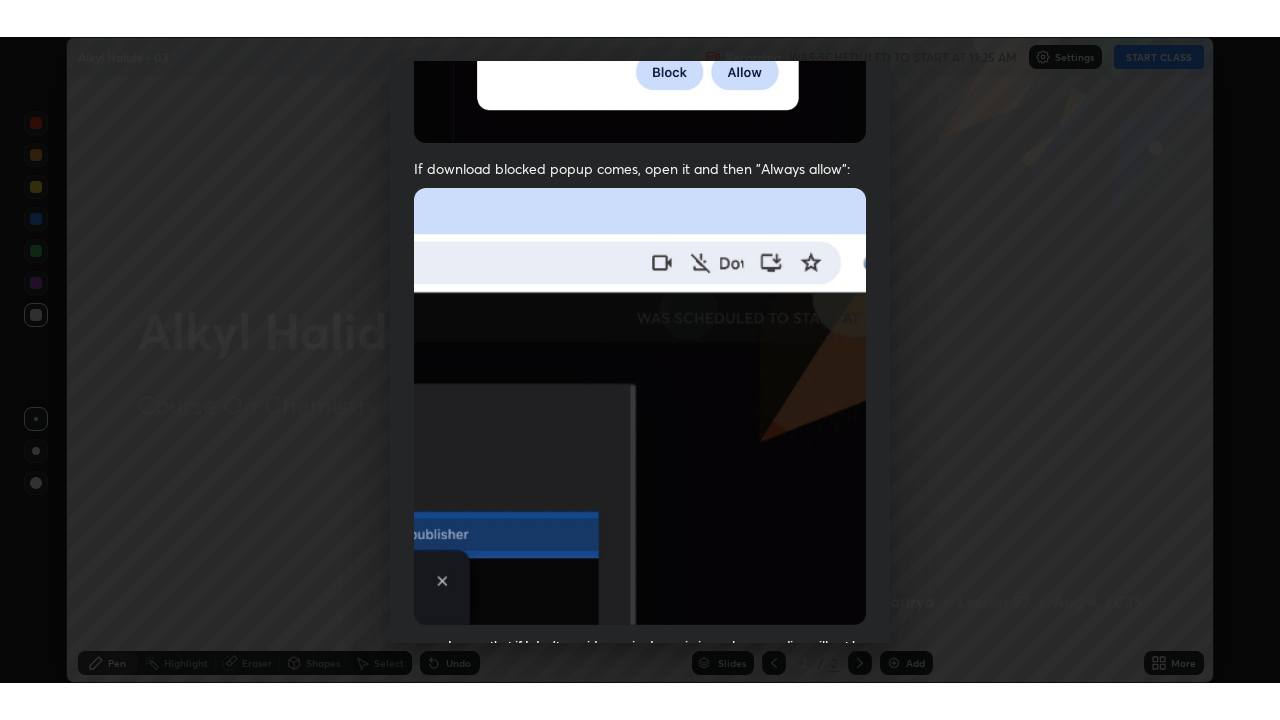 scroll, scrollTop: 418, scrollLeft: 0, axis: vertical 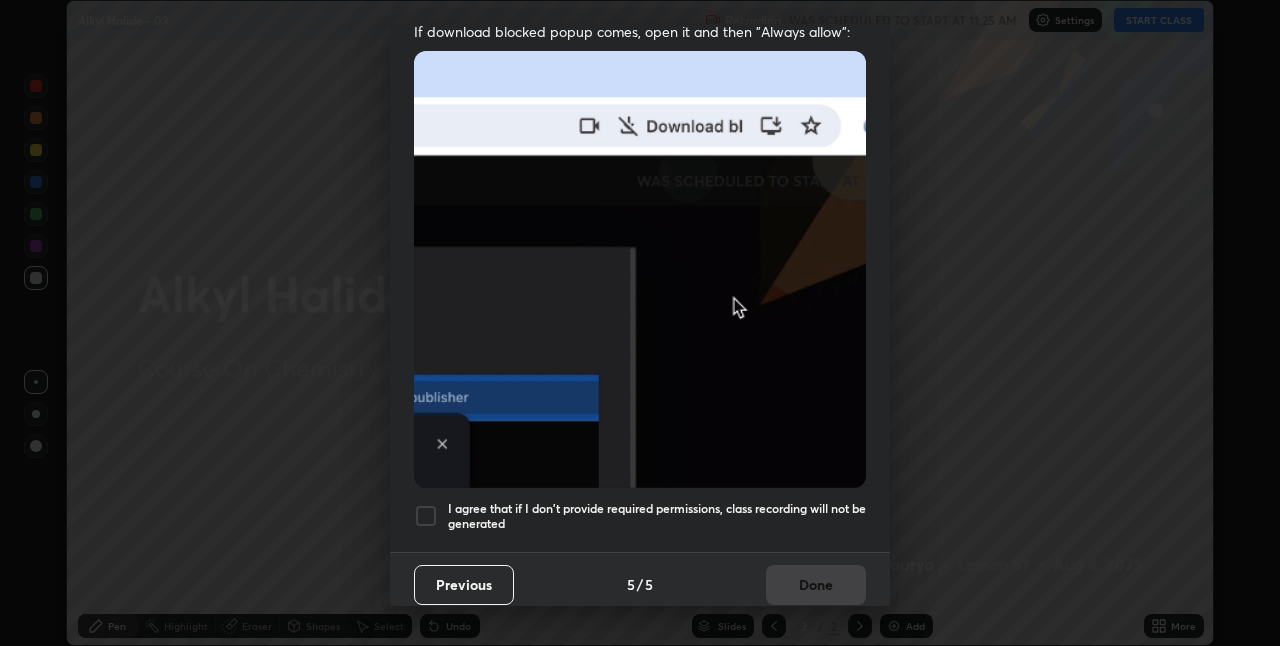 click on "I agree that if I don't provide required permissions, class recording will not be generated" at bounding box center [657, 516] 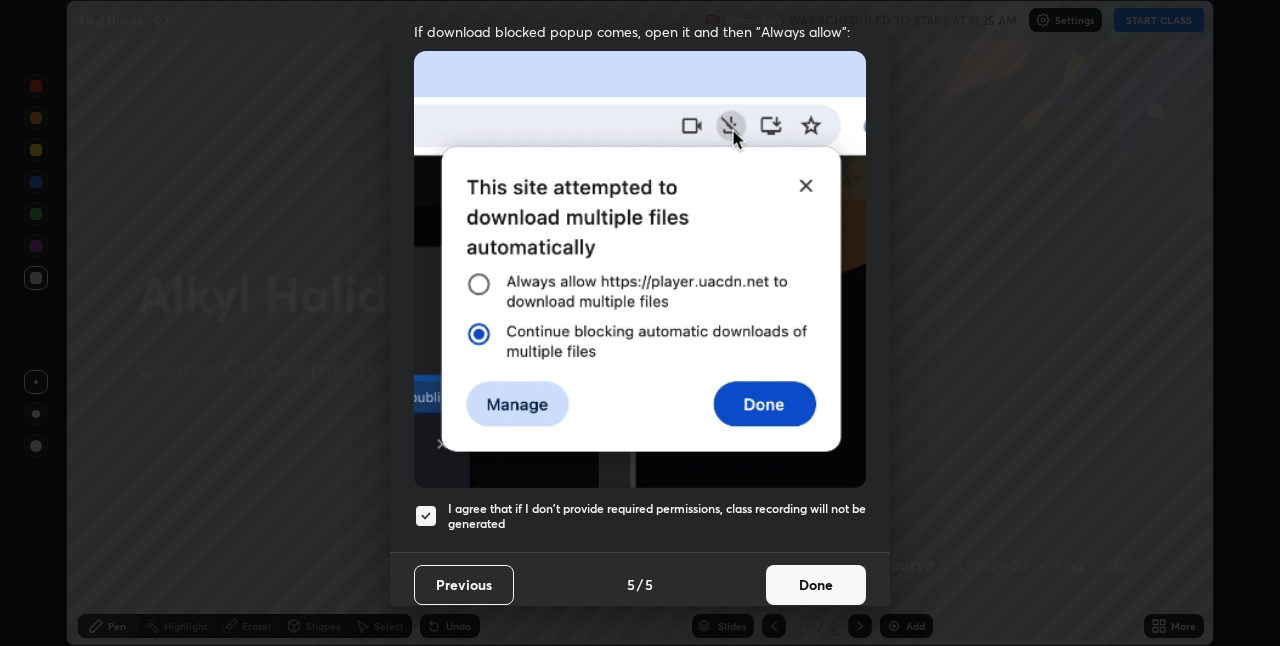 click on "Done" at bounding box center [816, 585] 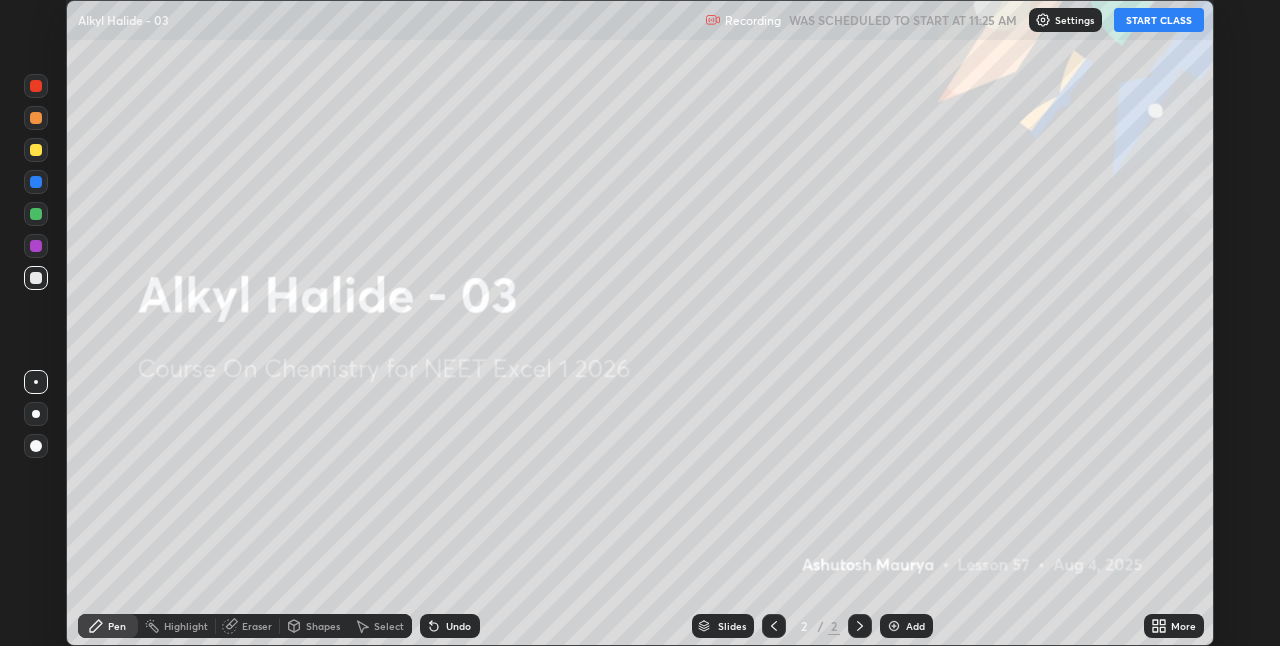 click 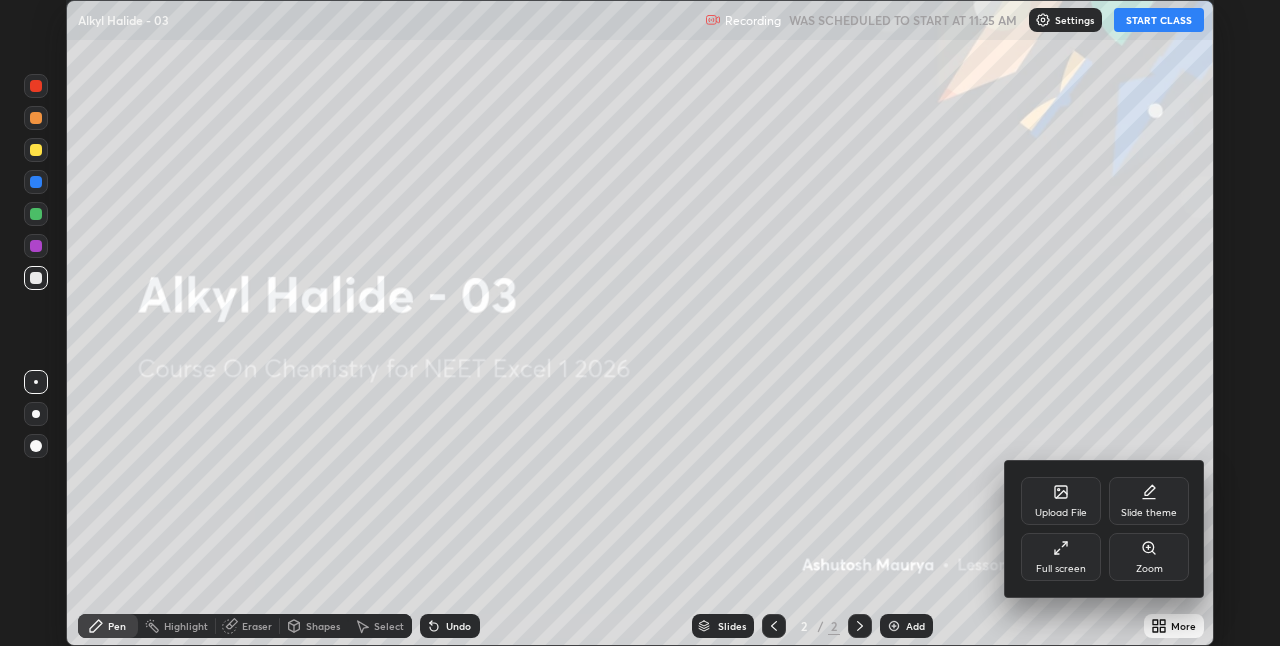 click on "Full screen" at bounding box center (1061, 569) 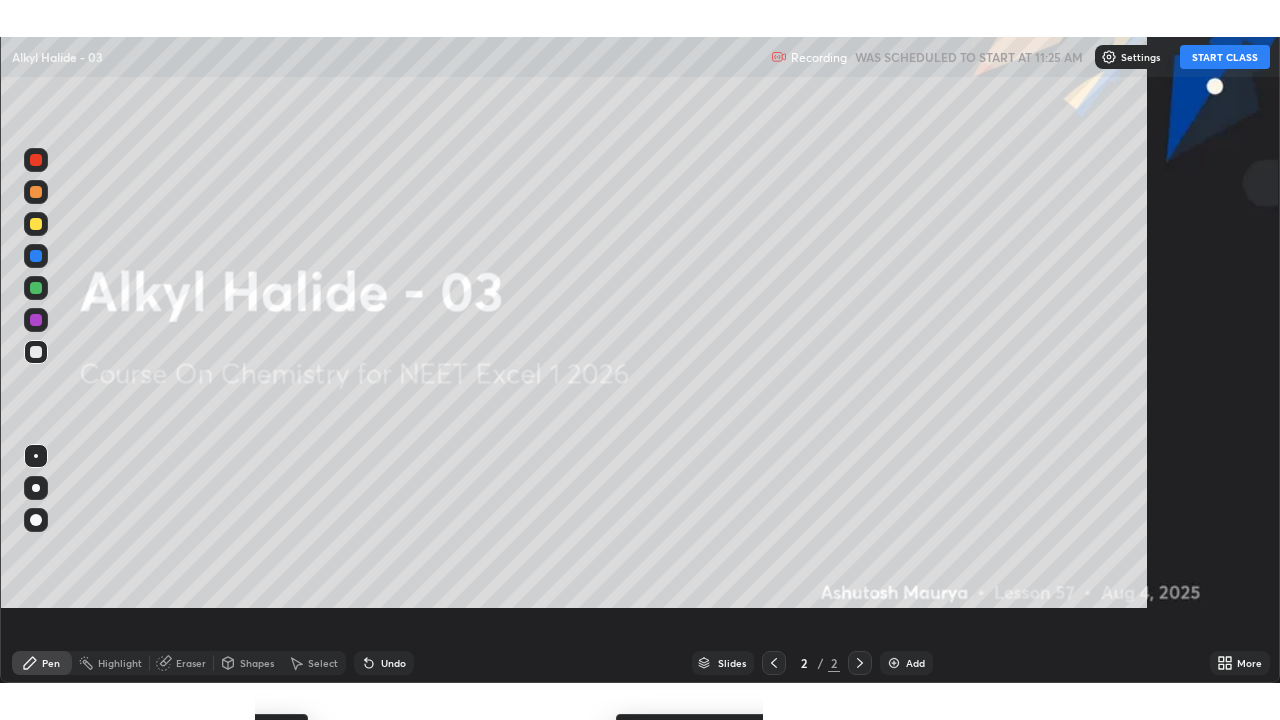 scroll, scrollTop: 99280, scrollLeft: 98720, axis: both 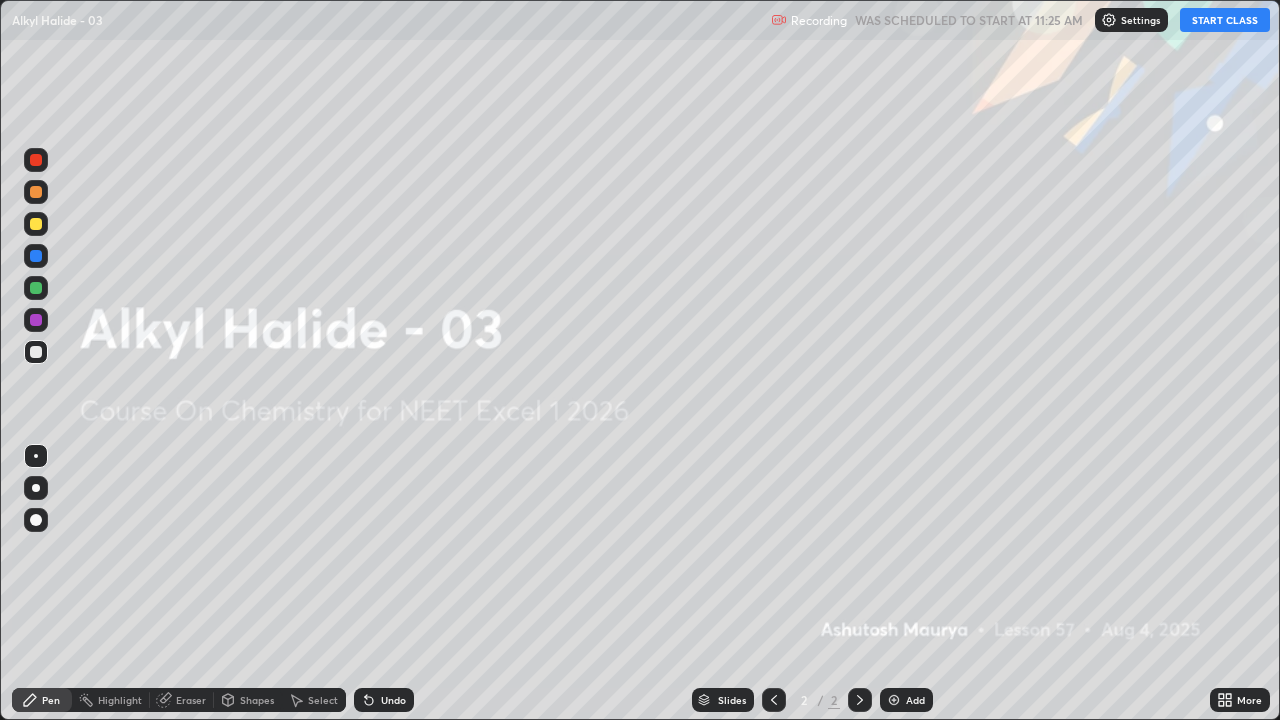 click on "START CLASS" at bounding box center (1225, 20) 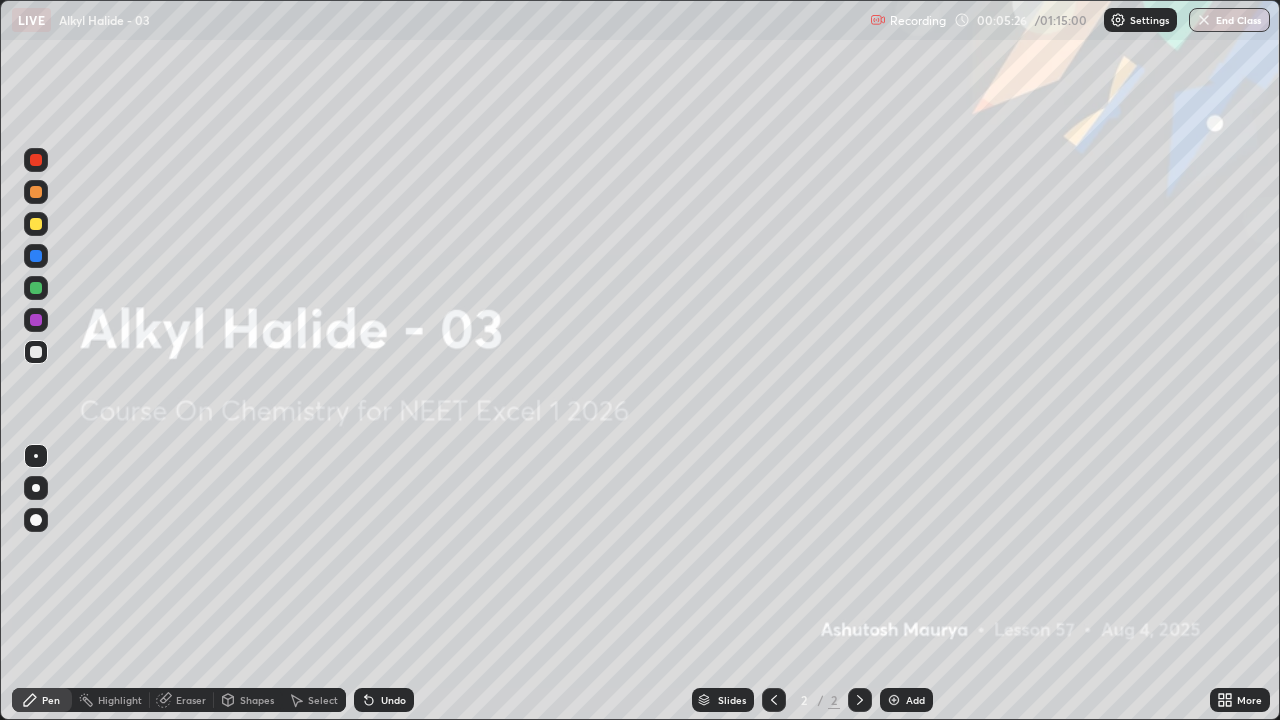 click on "Add" at bounding box center (915, 700) 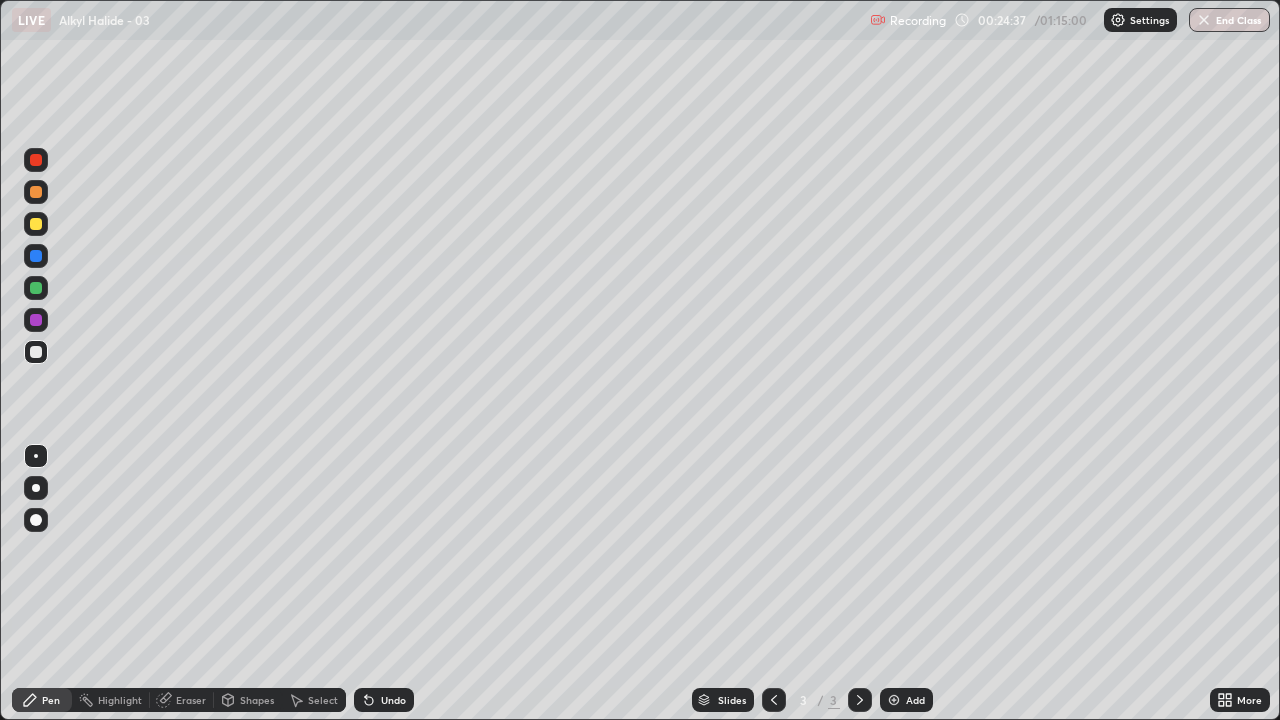 click at bounding box center [36, 224] 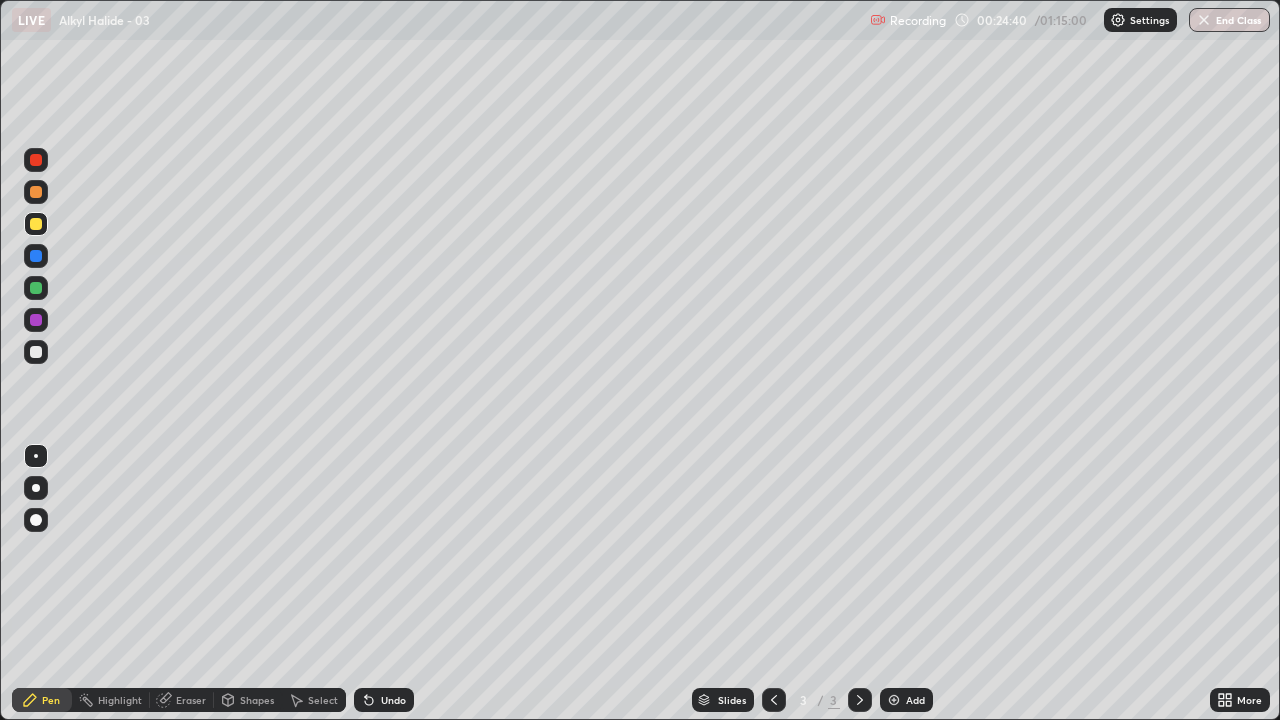 click at bounding box center [36, 488] 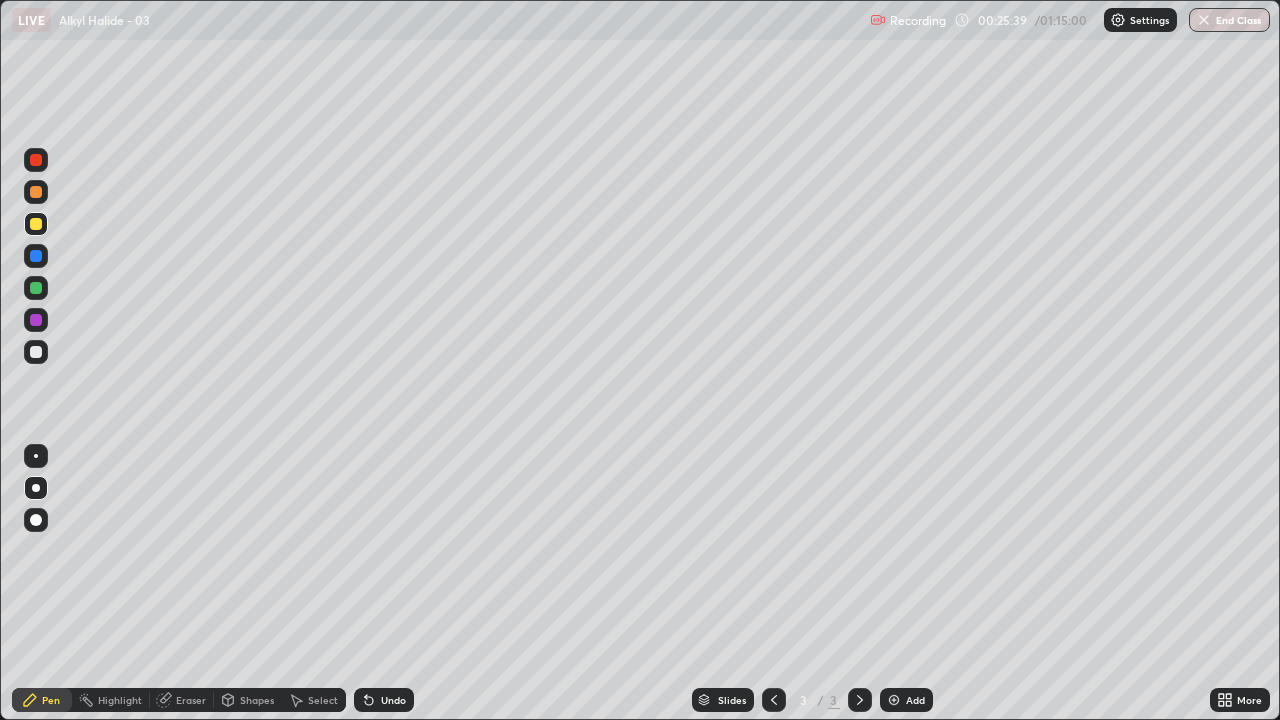 click at bounding box center (36, 352) 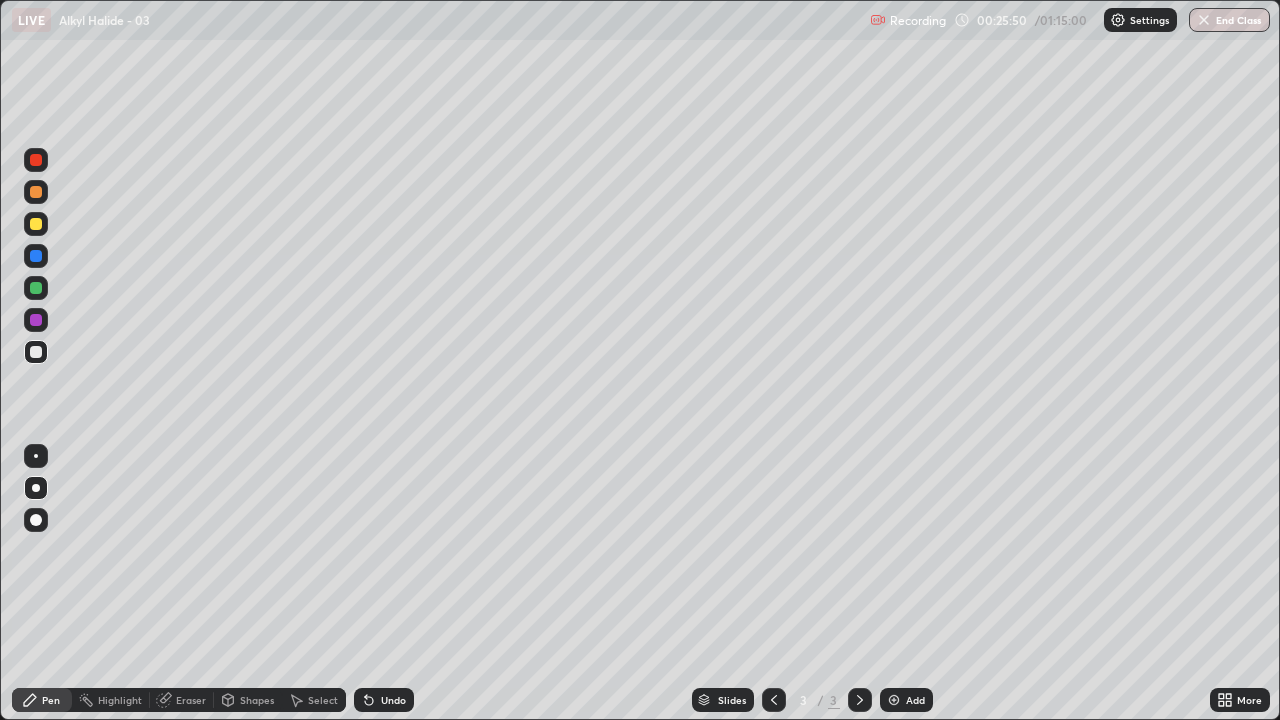 click on "Undo" at bounding box center [393, 700] 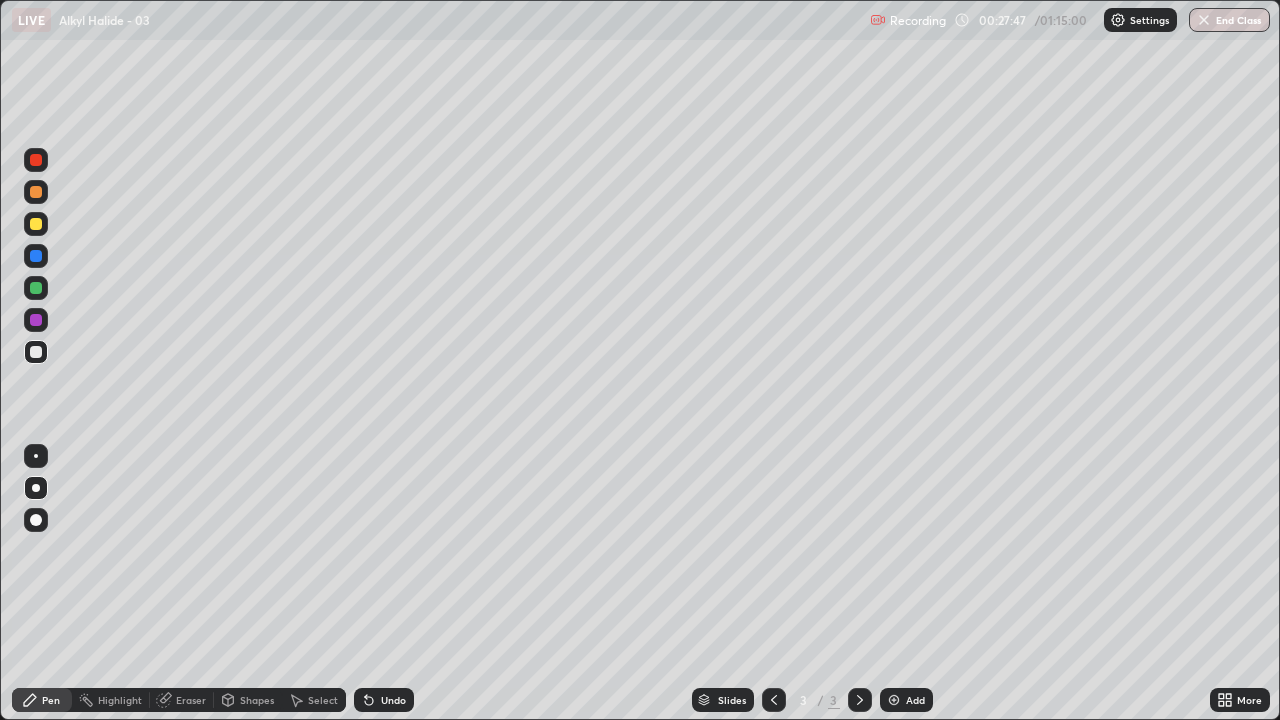 click on "Undo" at bounding box center [393, 700] 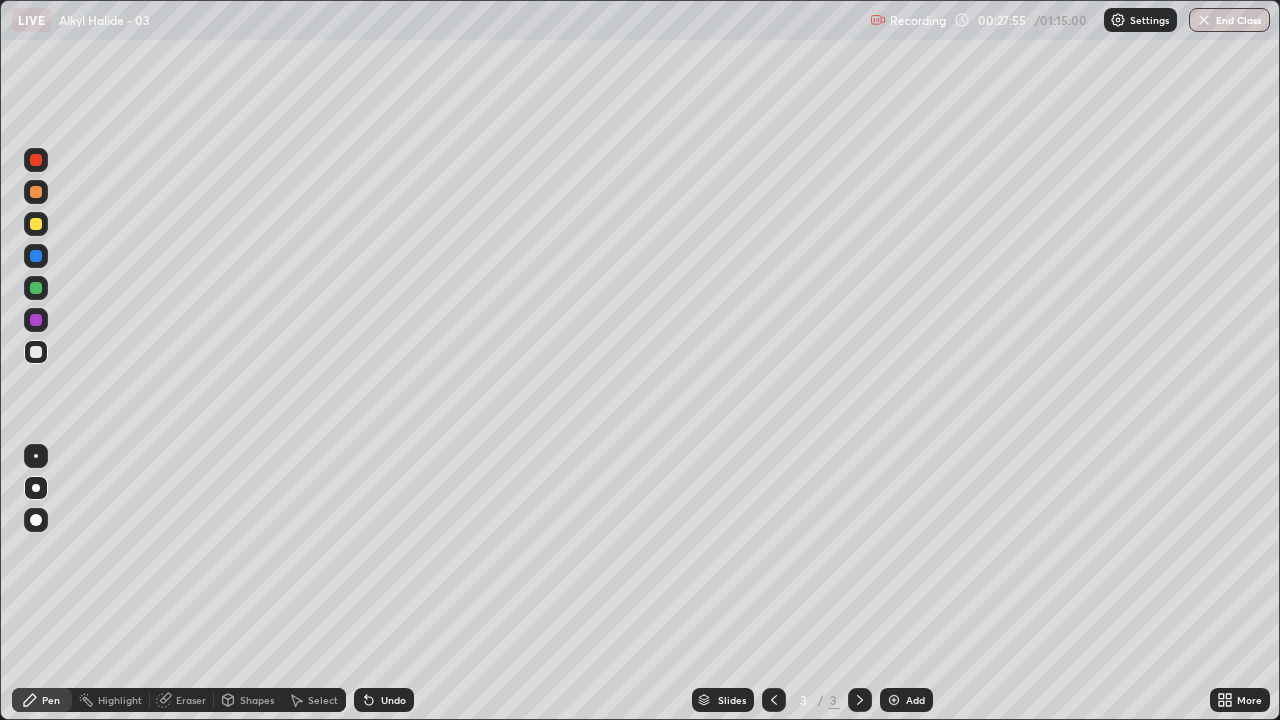 click on "Undo" at bounding box center [384, 700] 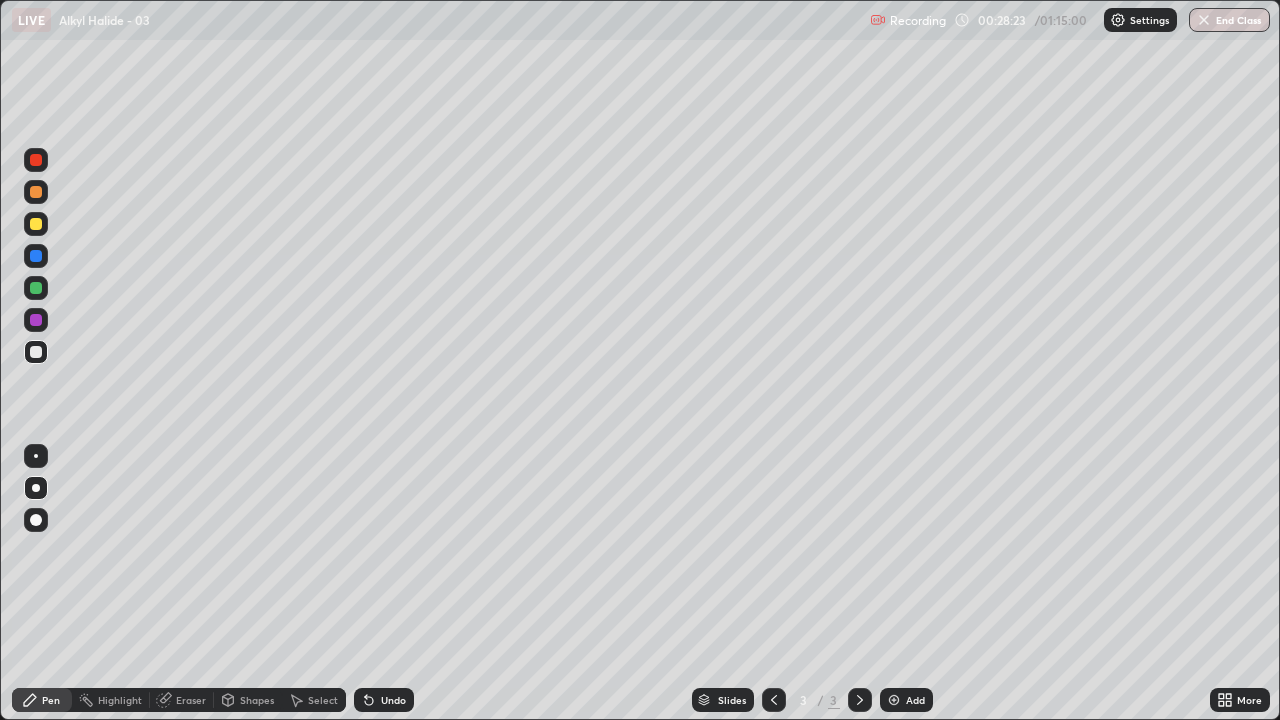 click on "Undo" at bounding box center [393, 700] 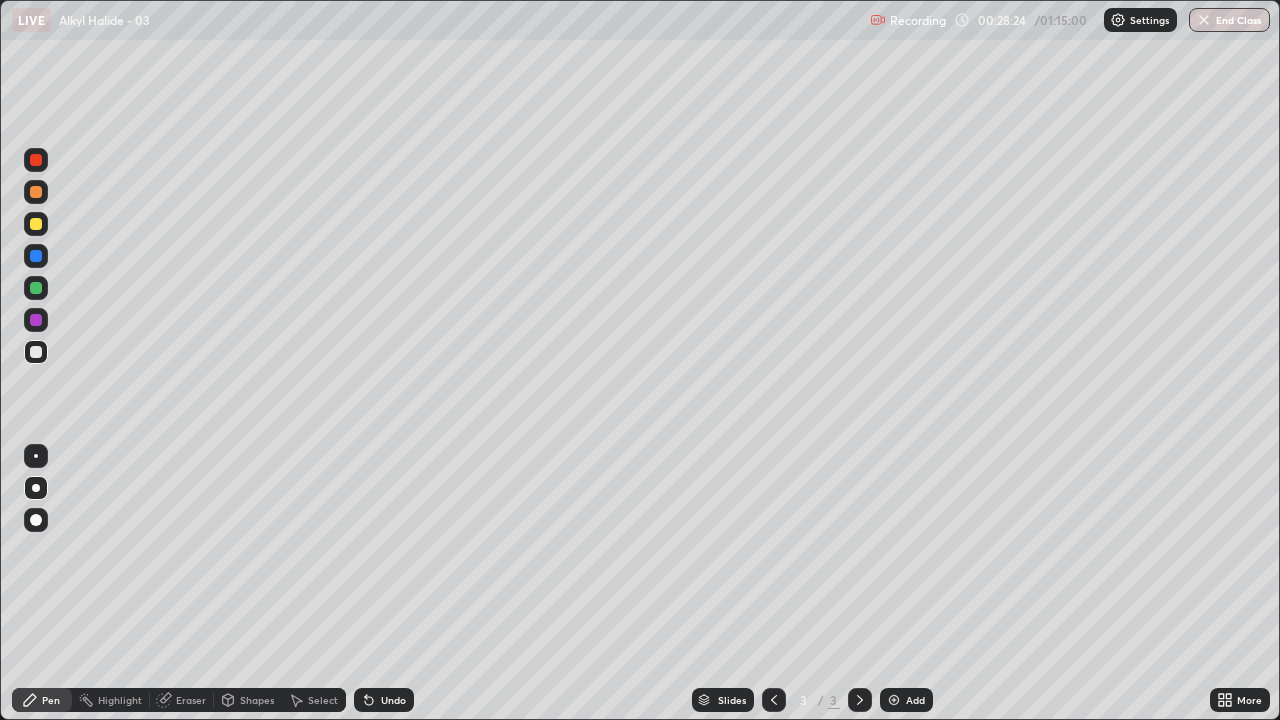 click on "Undo" at bounding box center [393, 700] 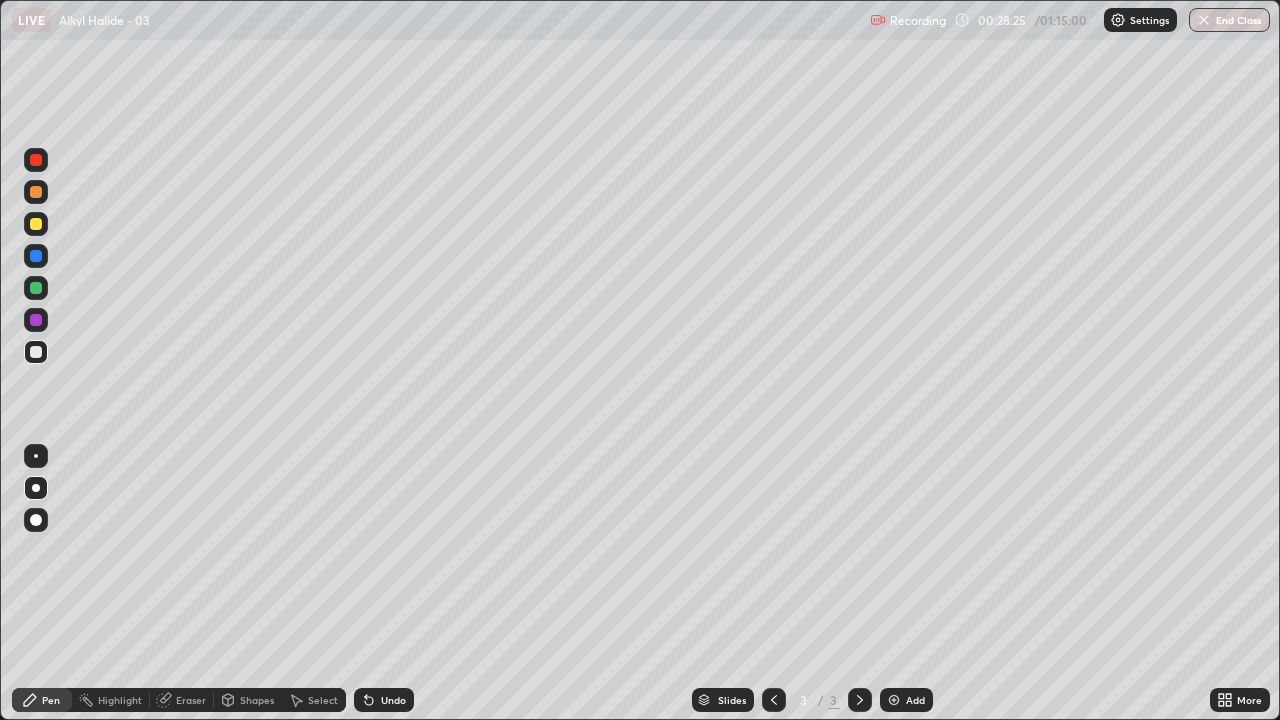 click on "Undo" at bounding box center [393, 700] 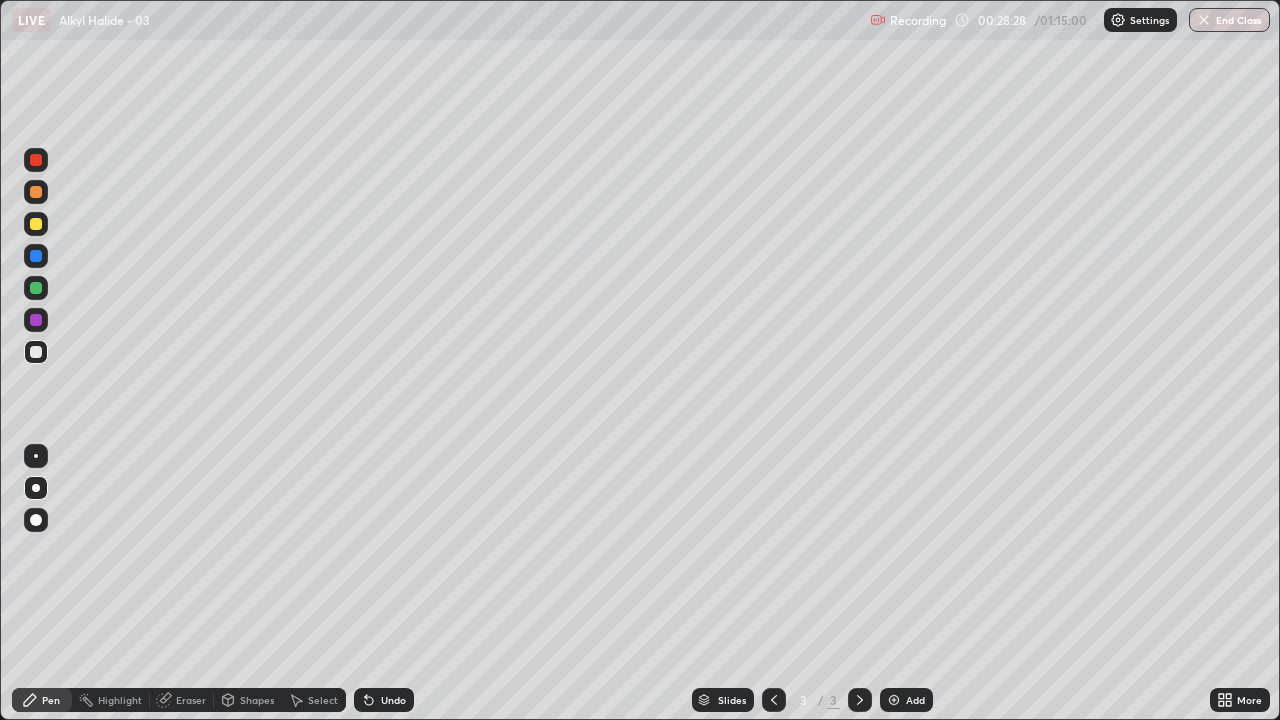 click on "Undo" at bounding box center (393, 700) 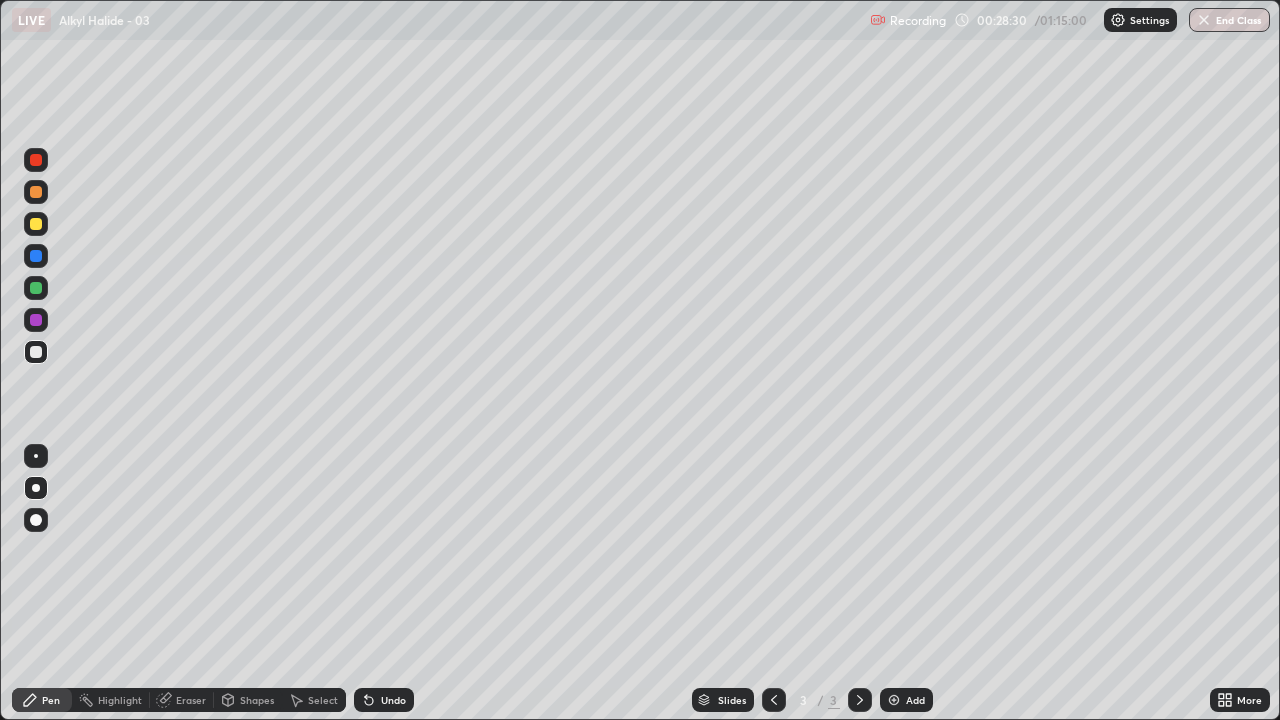 click on "Undo" at bounding box center (393, 700) 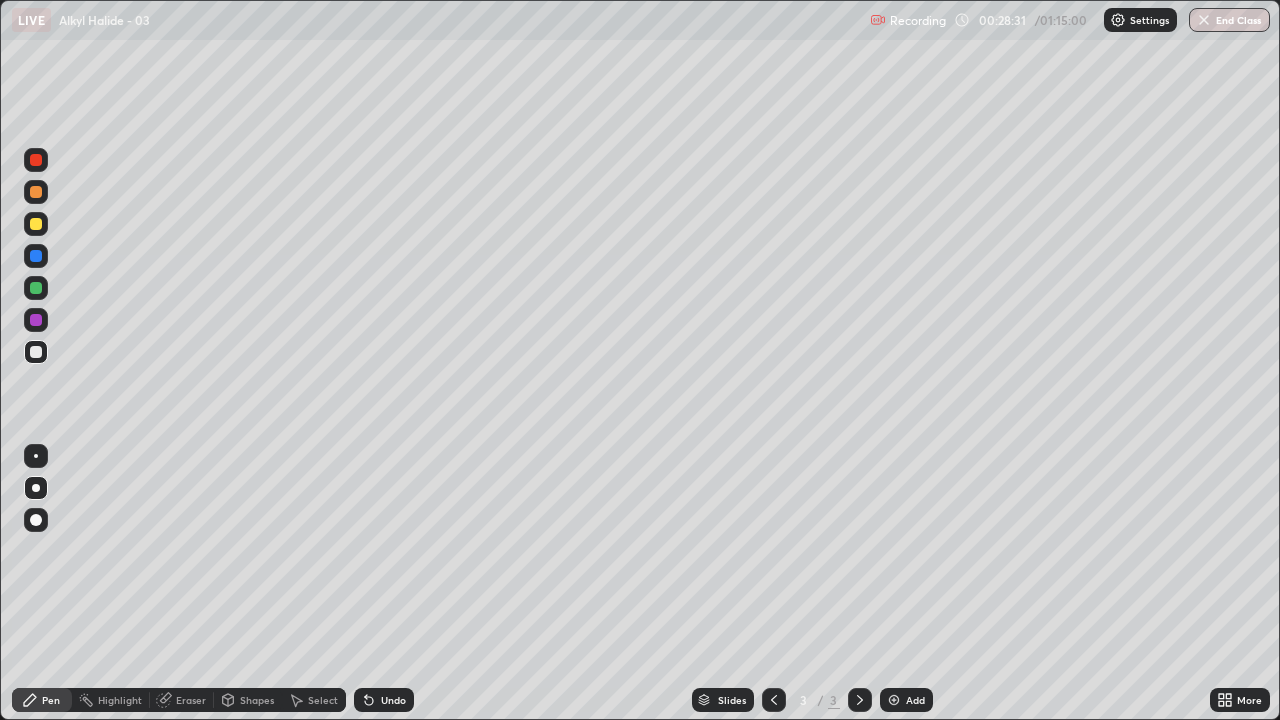 click on "Undo" at bounding box center [393, 700] 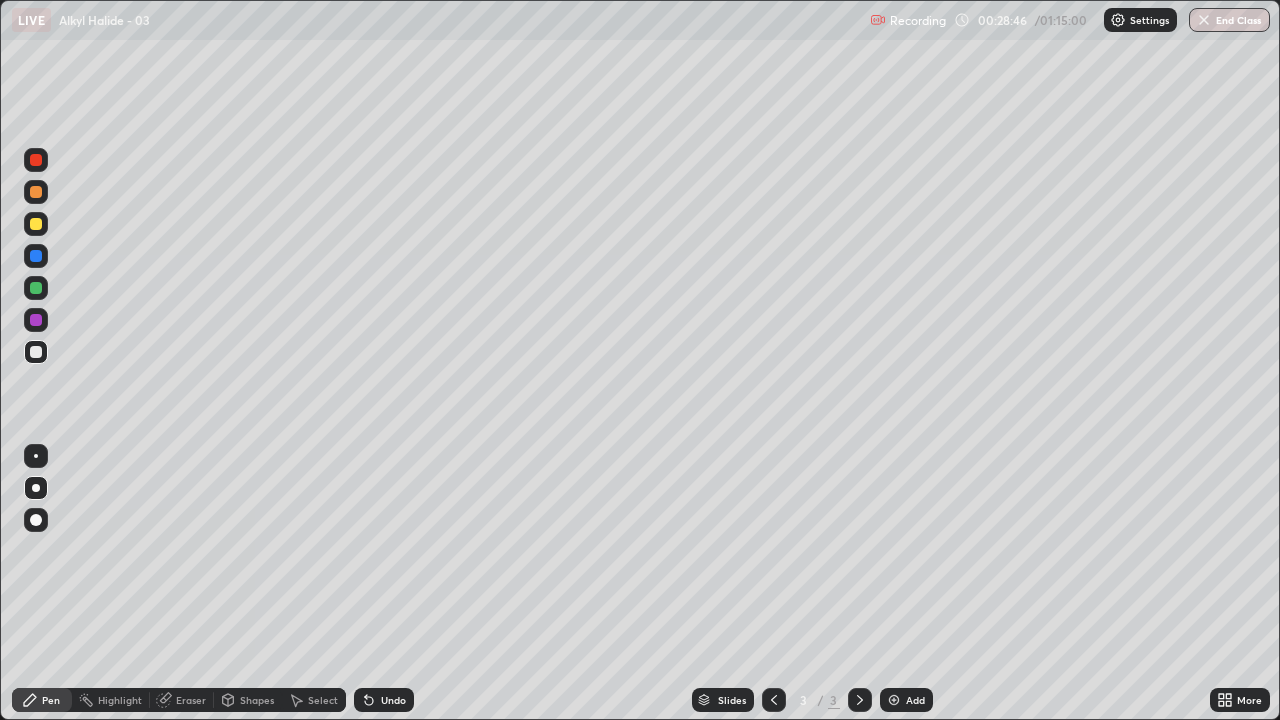 click on "Undo" at bounding box center (384, 700) 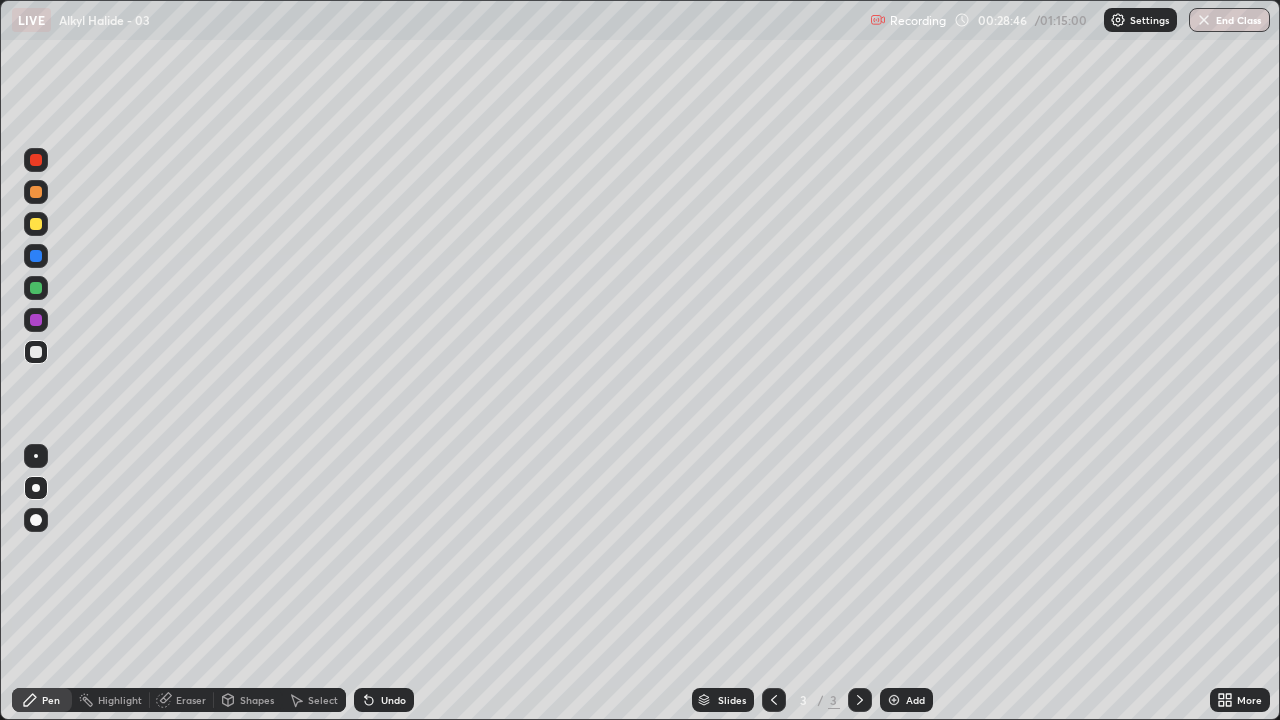 click on "Undo" at bounding box center [393, 700] 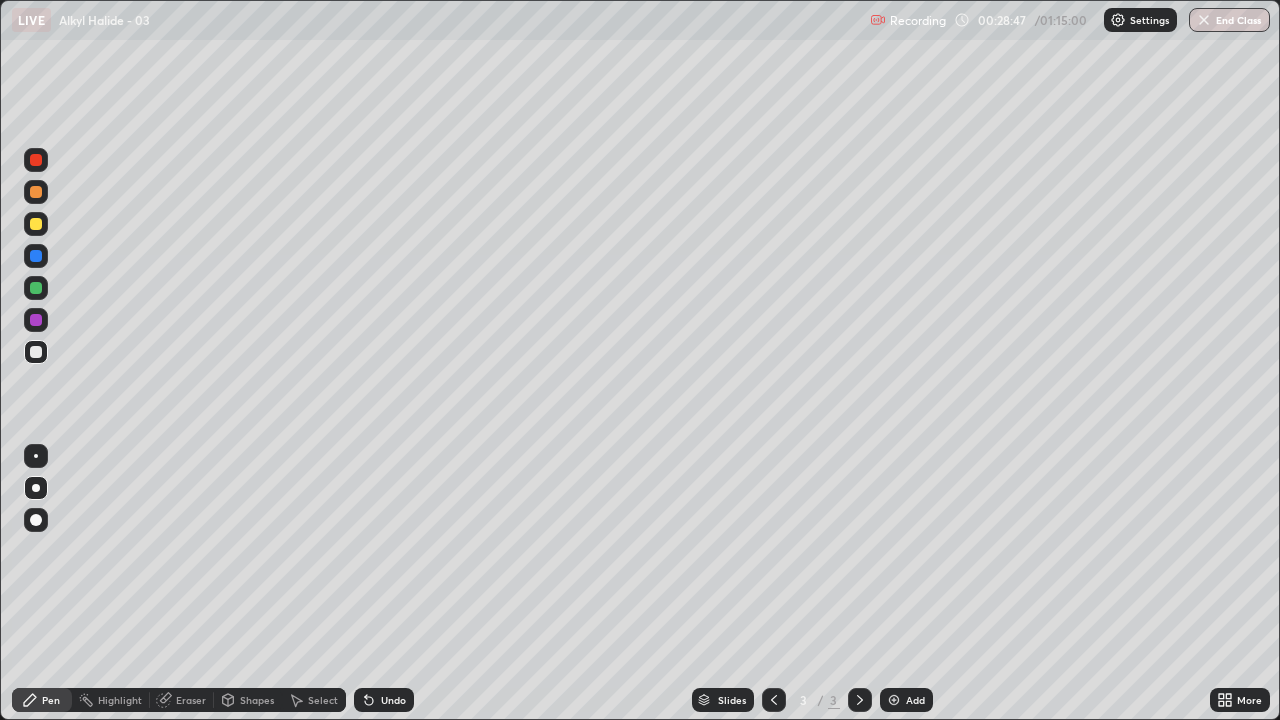 click on "Undo" at bounding box center (384, 700) 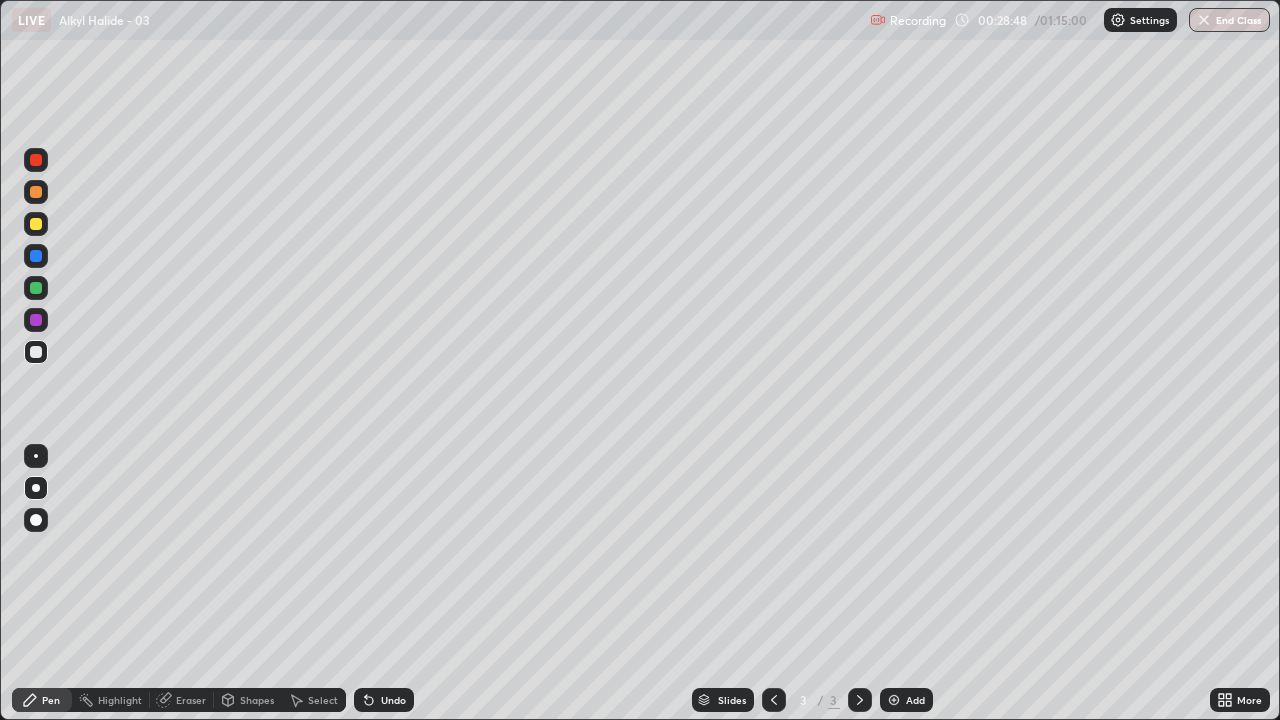 click on "Undo" at bounding box center [393, 700] 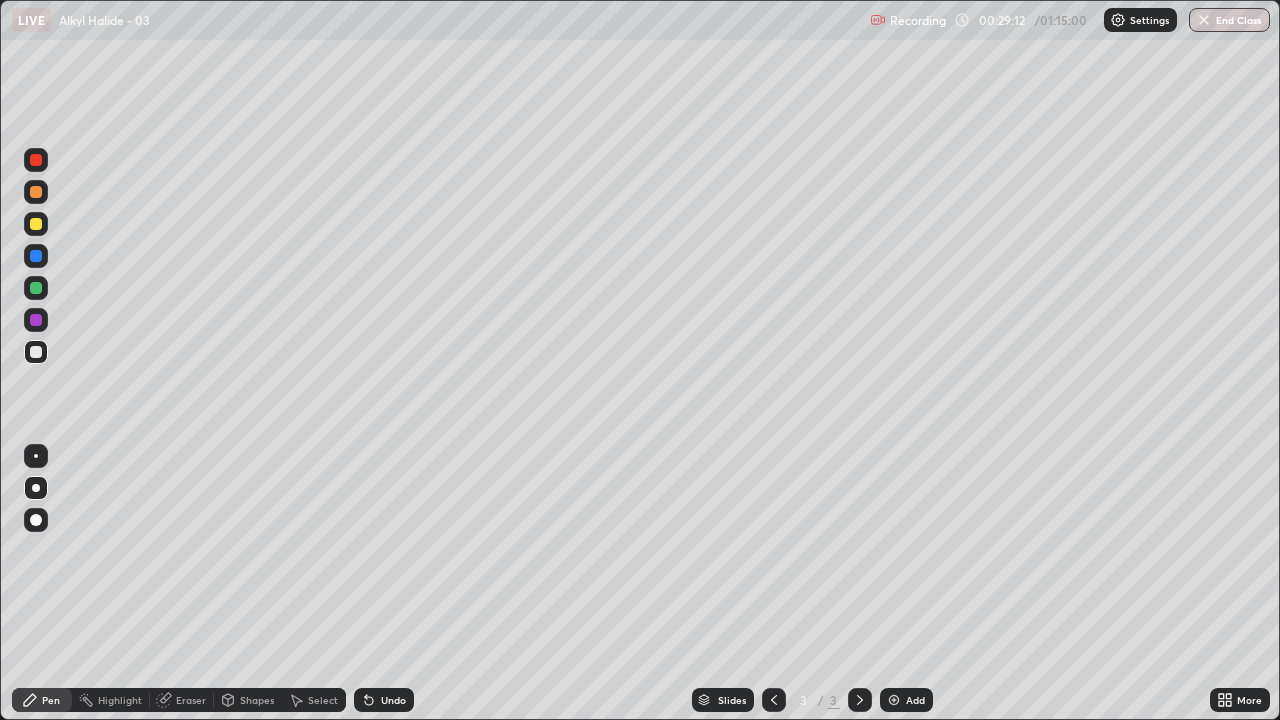 click on "Eraser" at bounding box center [191, 700] 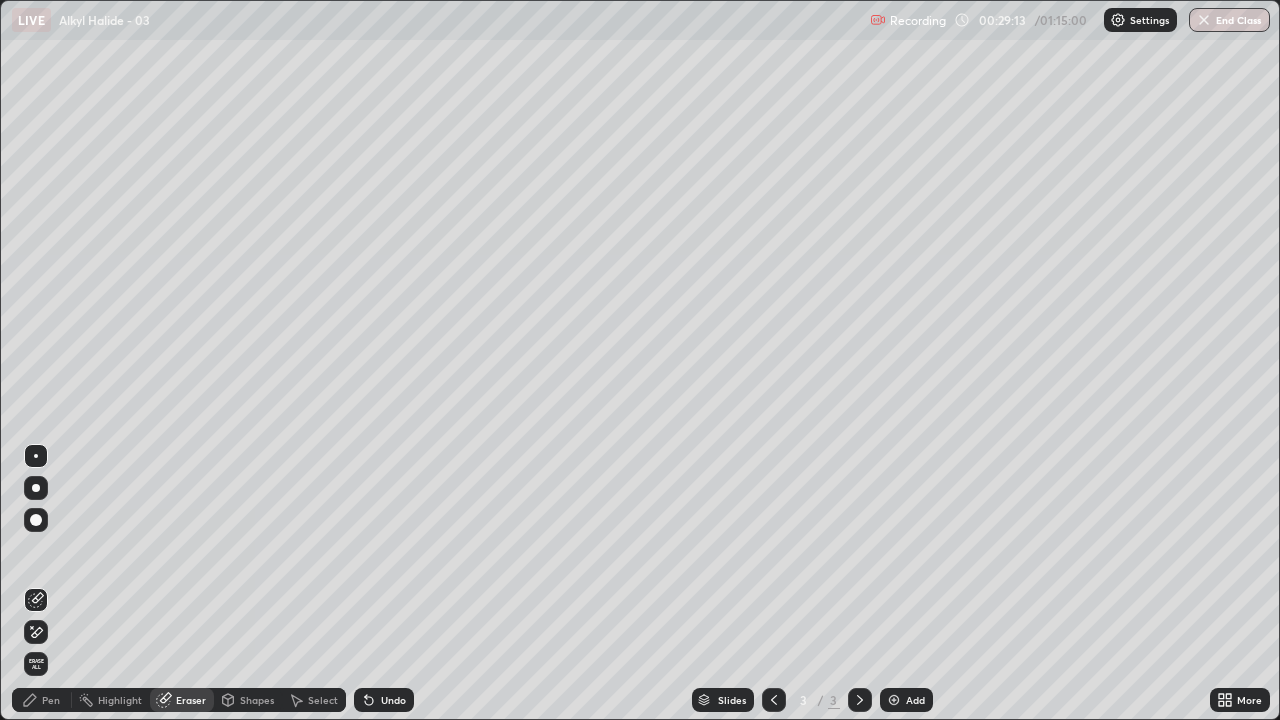 click 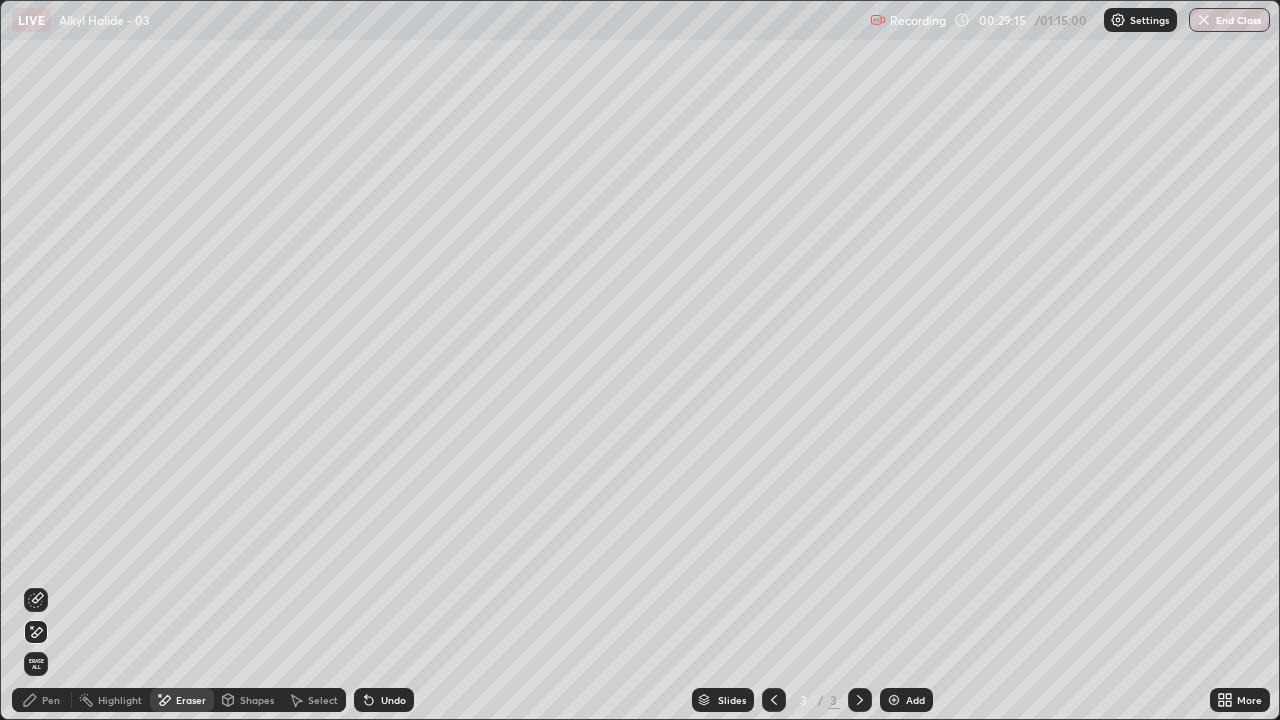 click on "Pen" at bounding box center [51, 700] 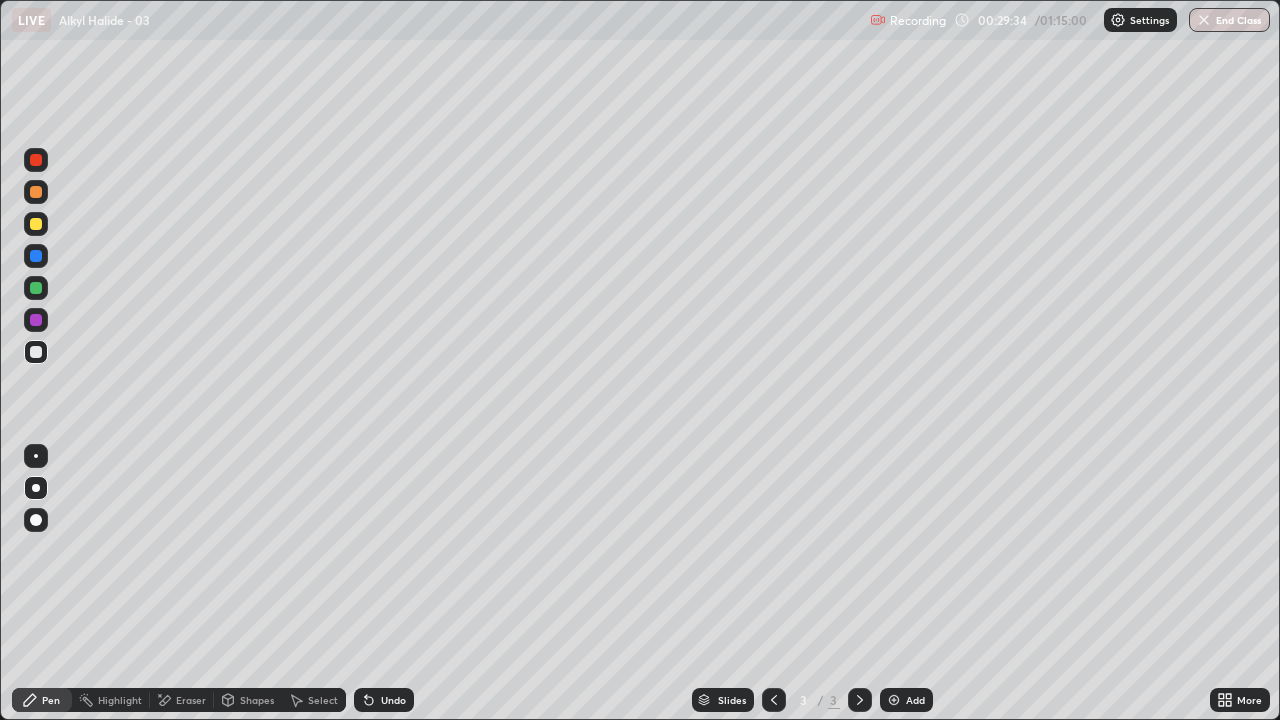 click at bounding box center [36, 288] 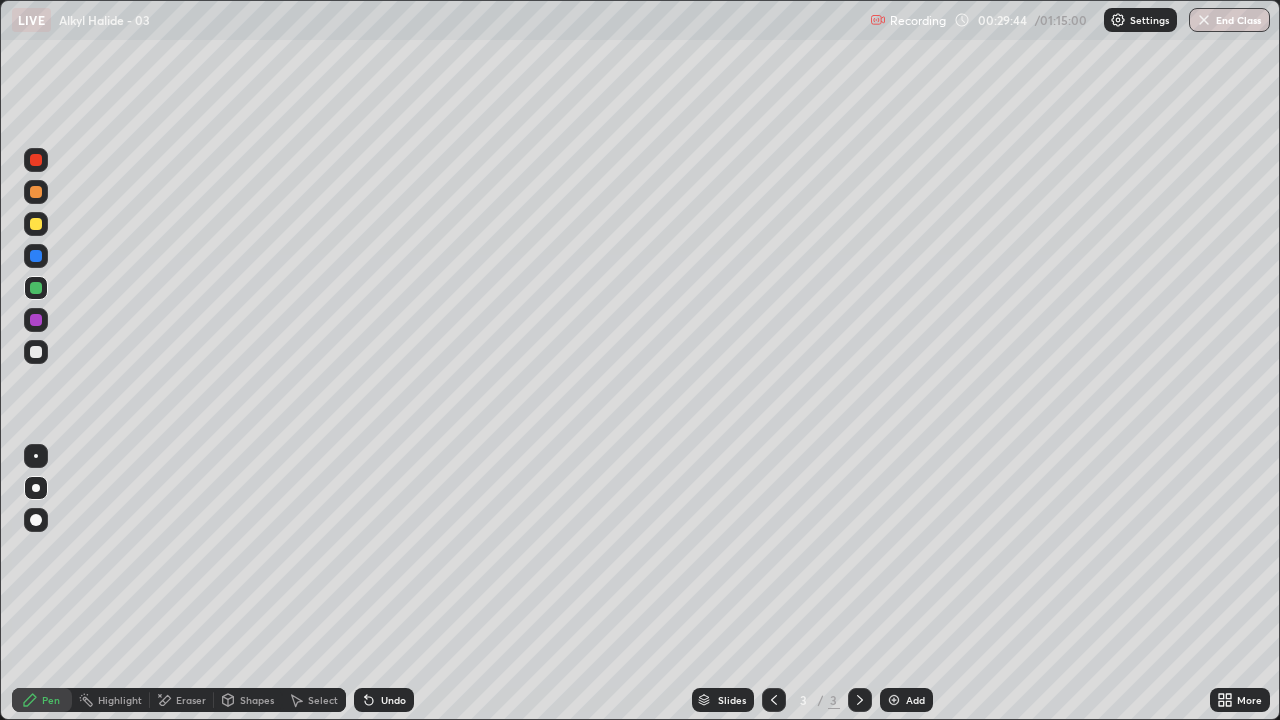 click at bounding box center (36, 352) 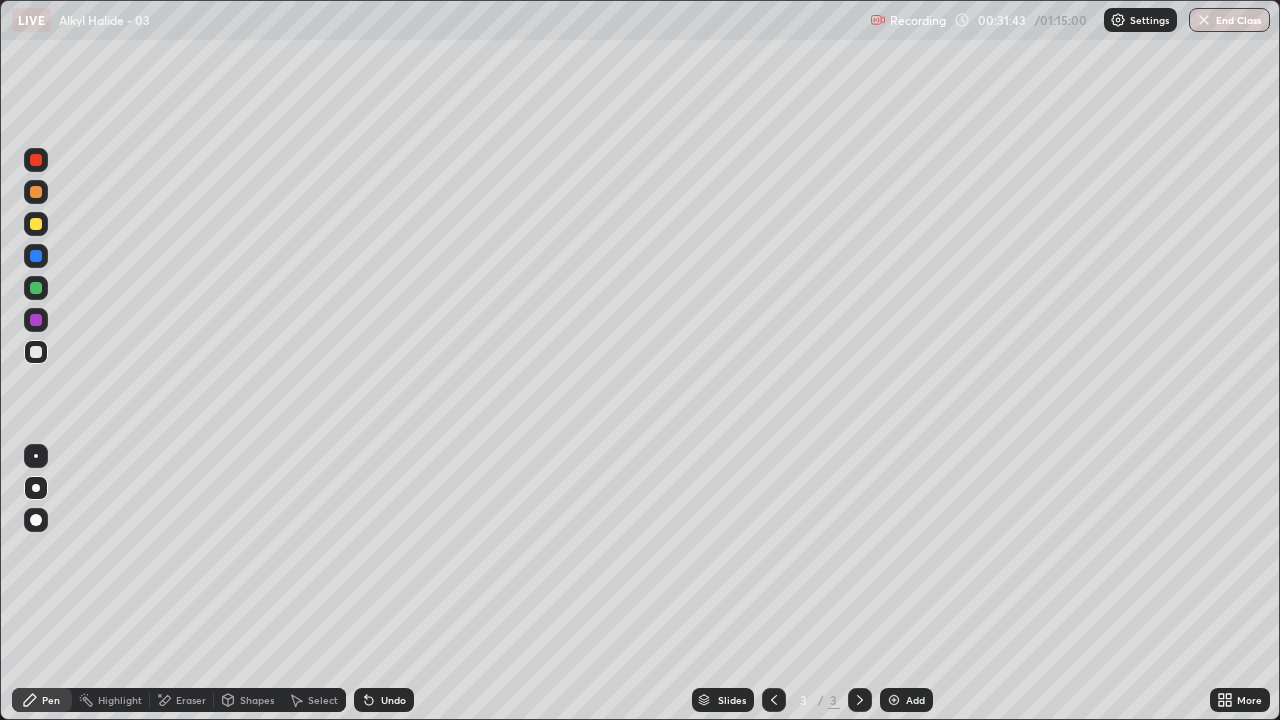 click at bounding box center [36, 288] 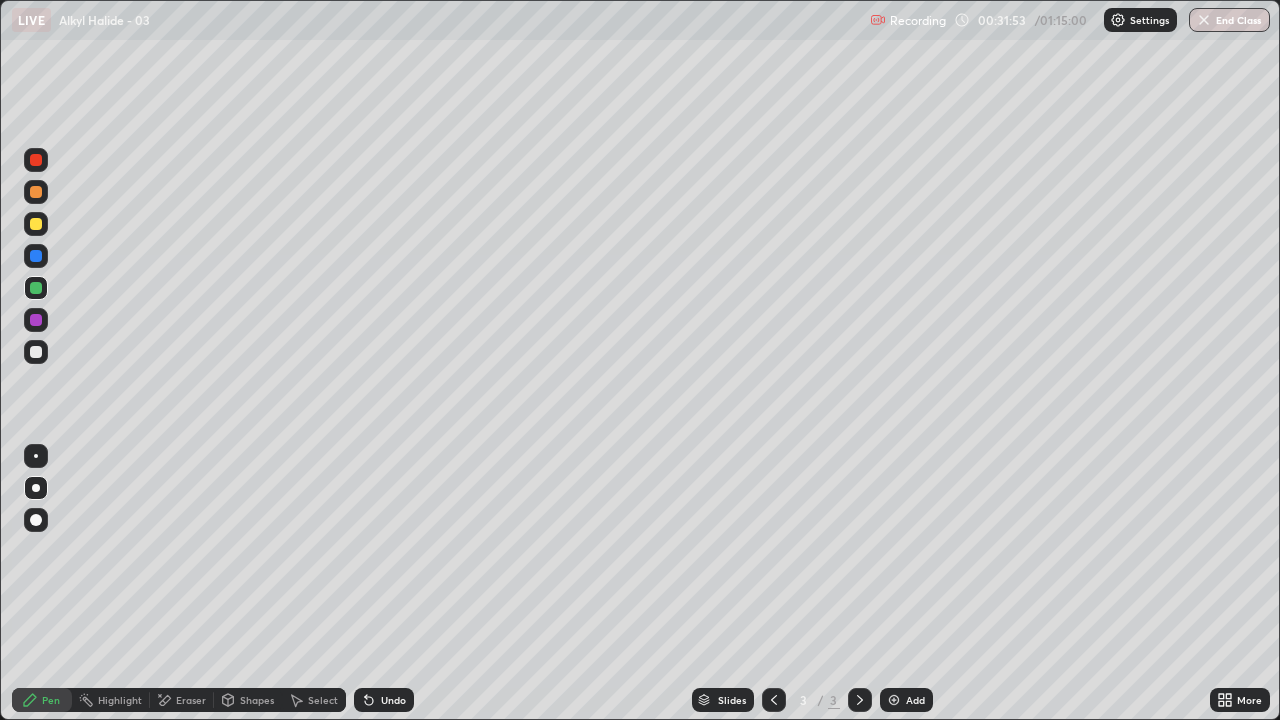 click at bounding box center (894, 700) 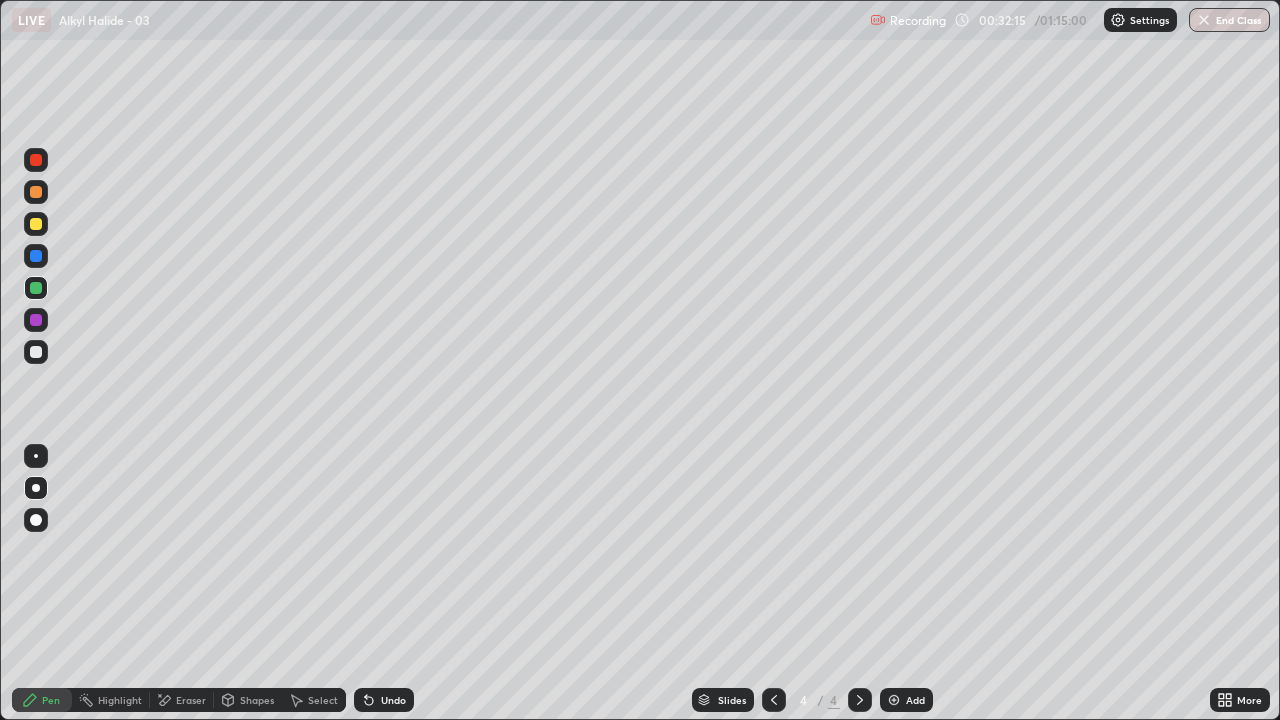click at bounding box center (36, 352) 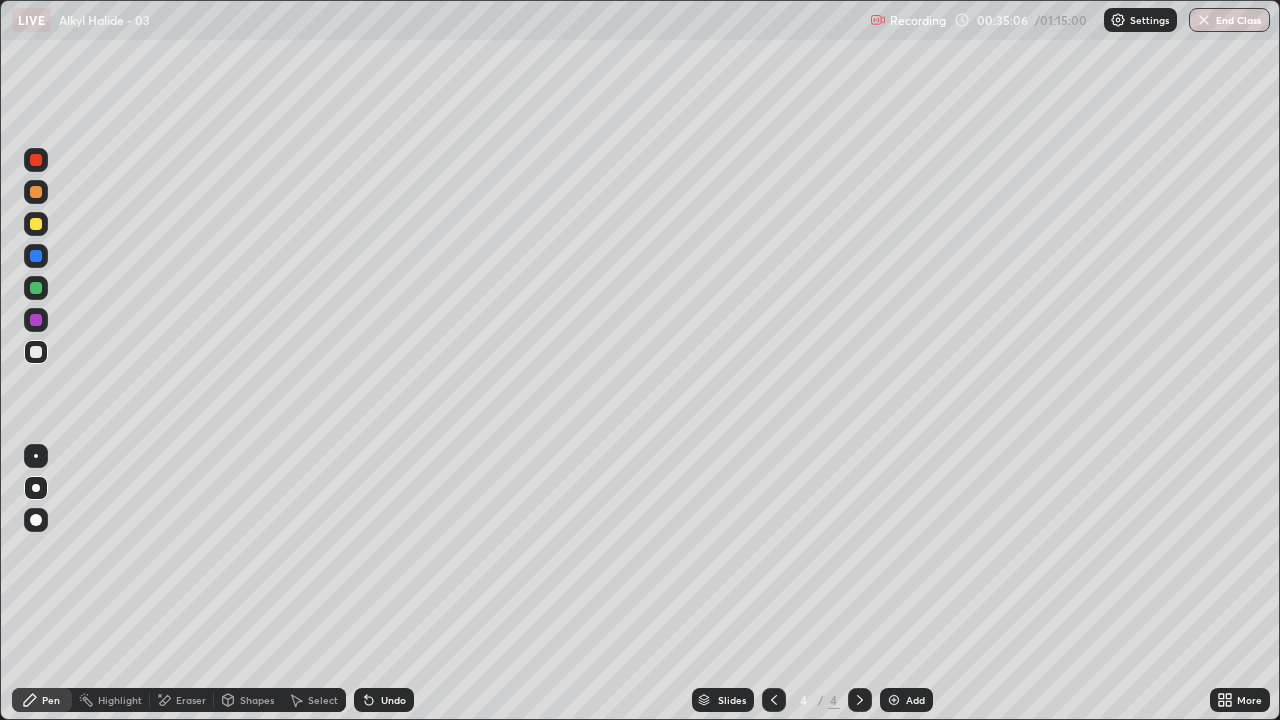 click at bounding box center [774, 700] 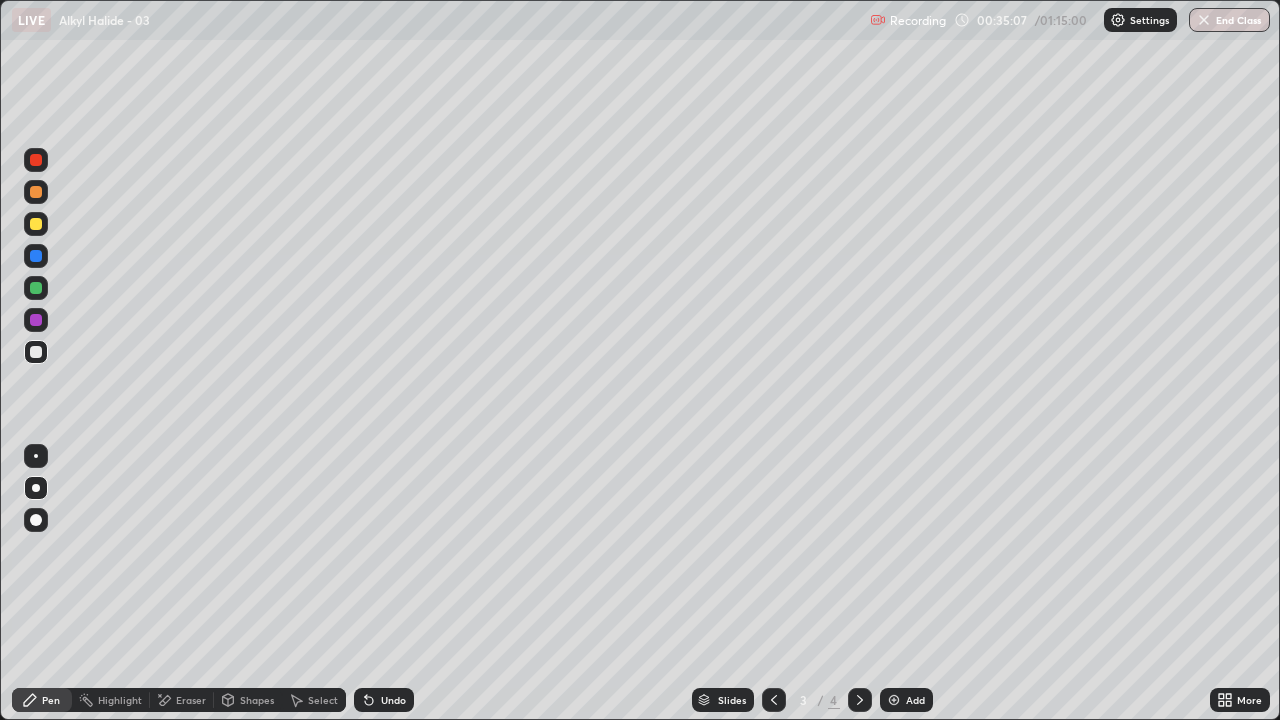 click 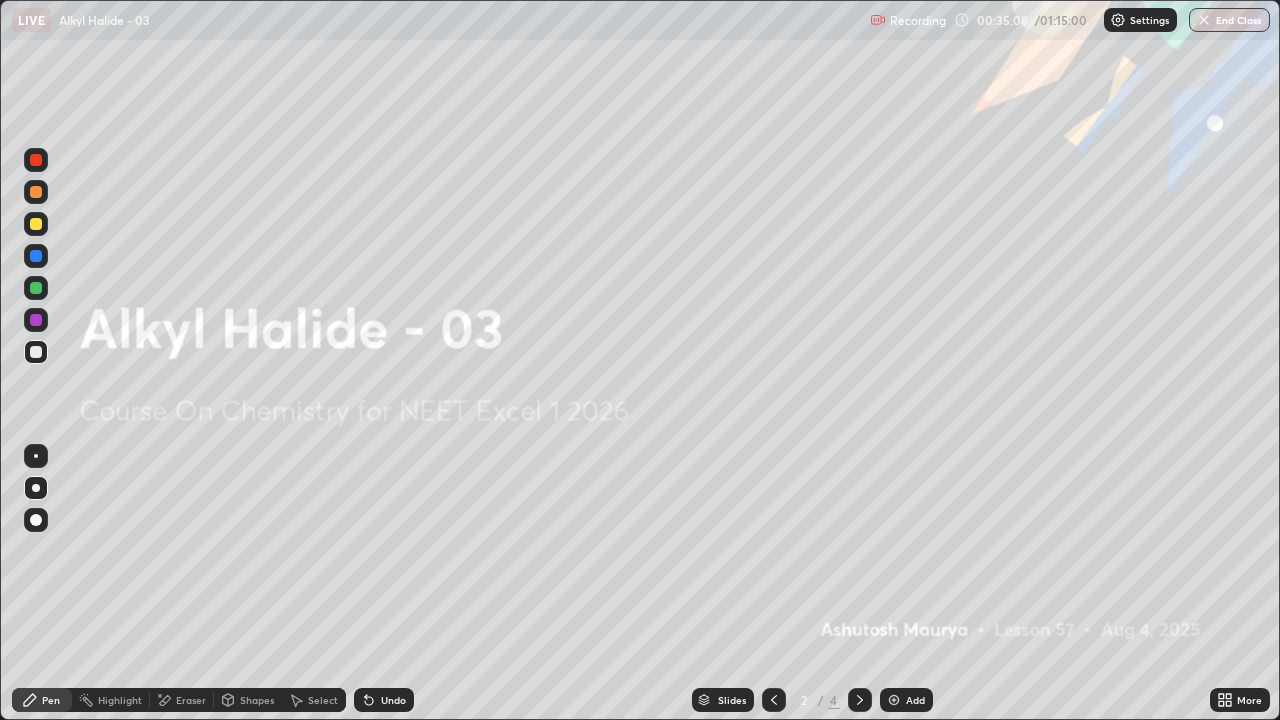 click 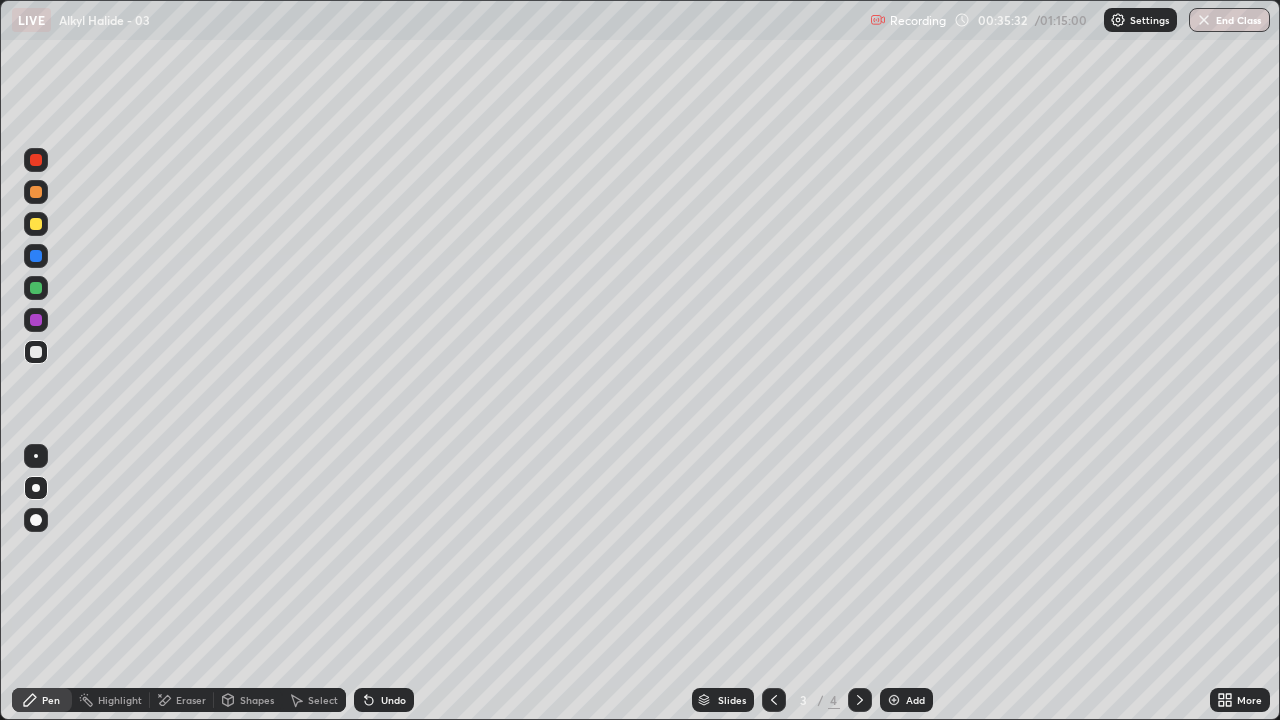 click 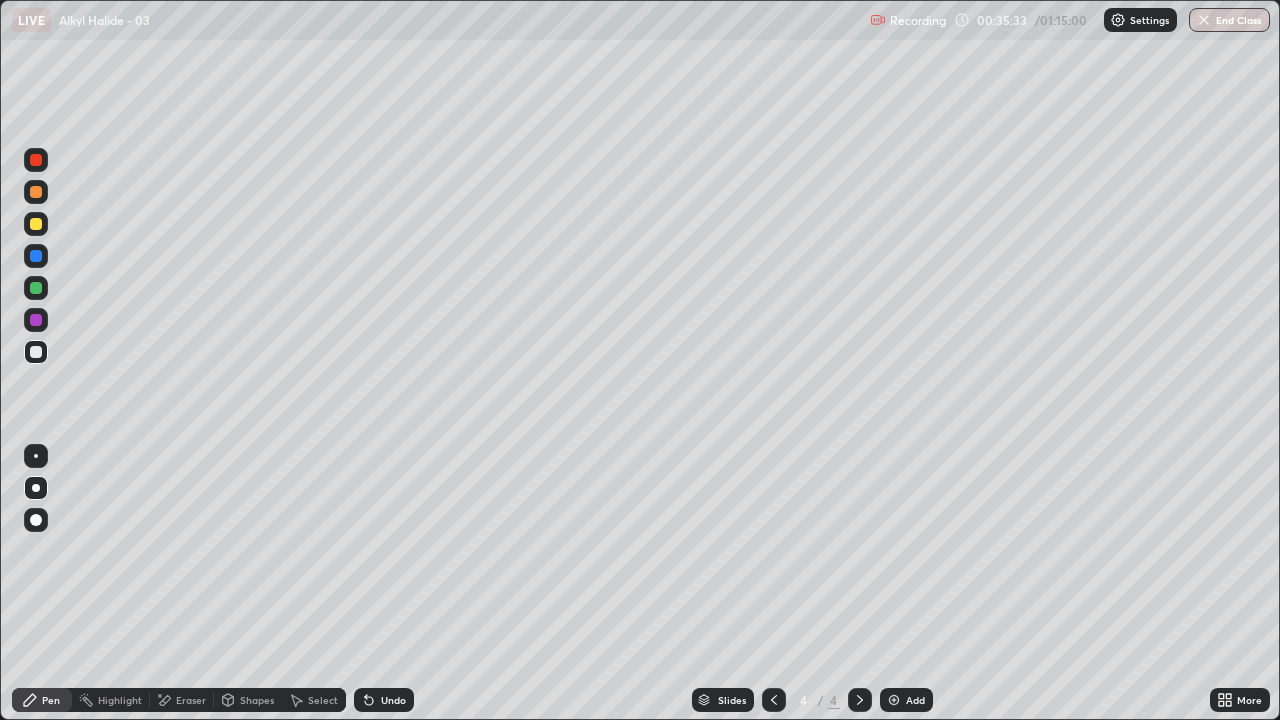 click at bounding box center [894, 700] 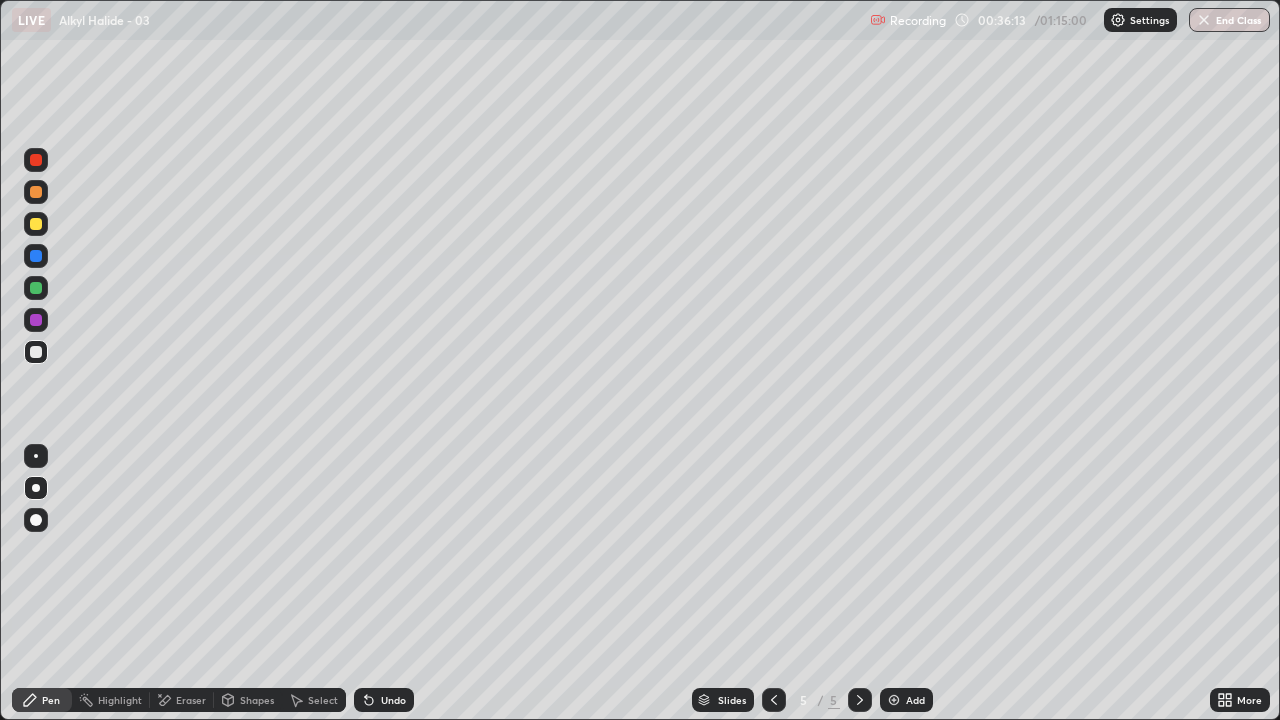 click on "Eraser" at bounding box center (191, 700) 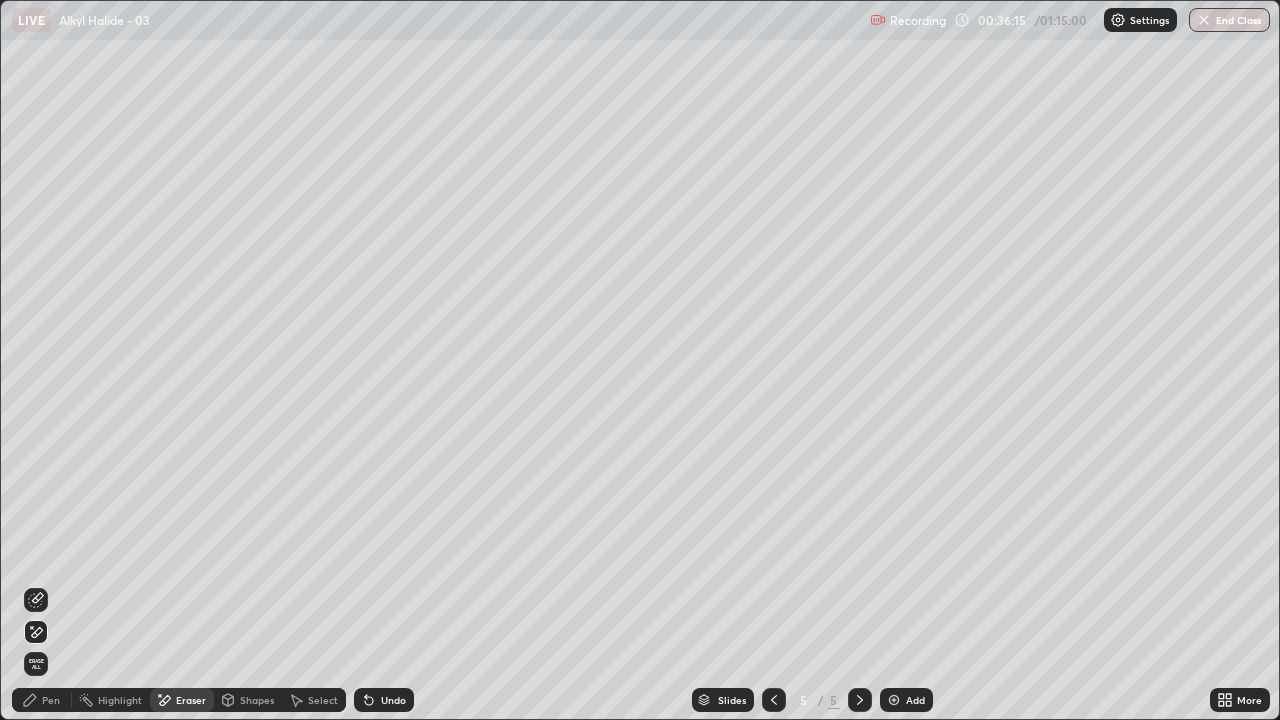 click on "Pen" at bounding box center (51, 700) 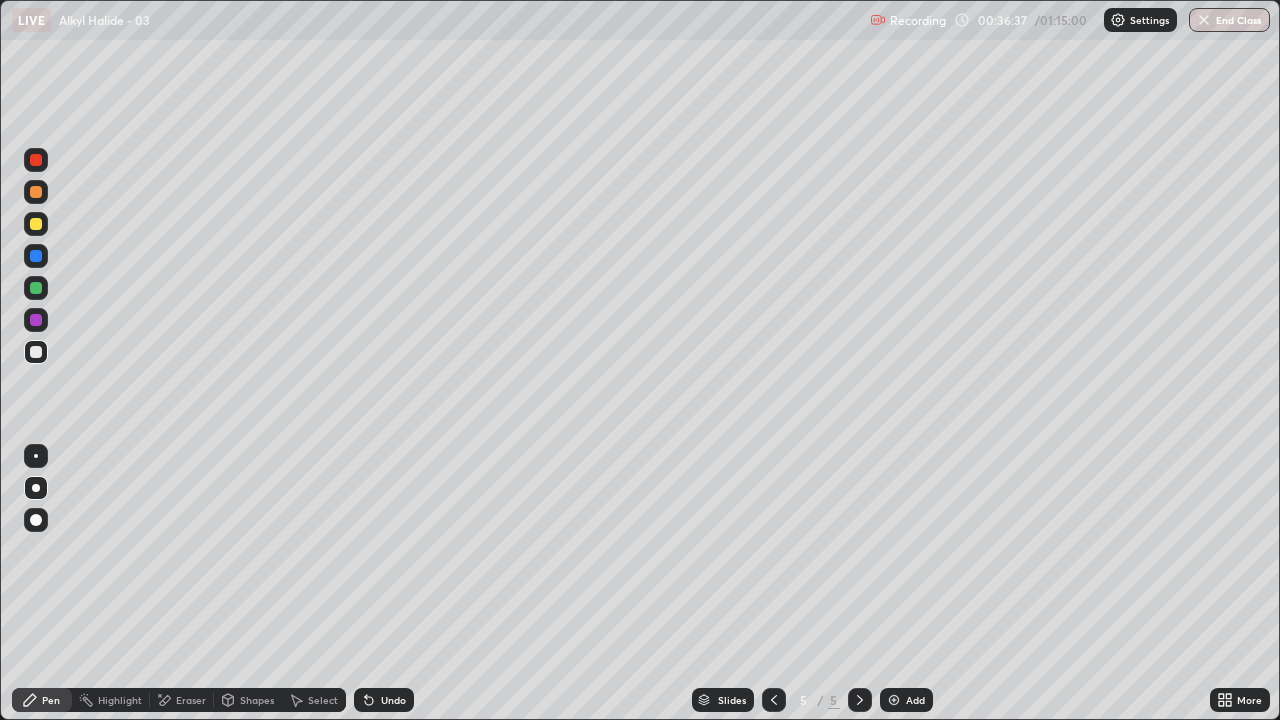 click at bounding box center (36, 288) 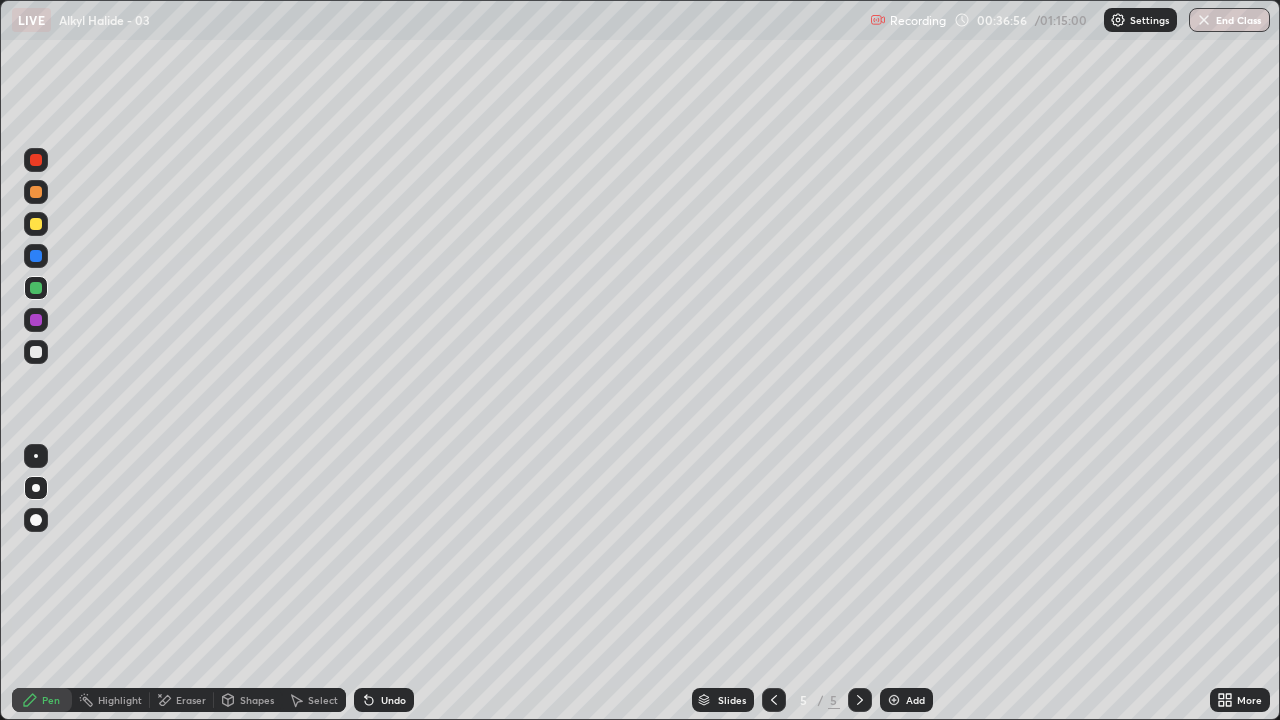 click at bounding box center [36, 224] 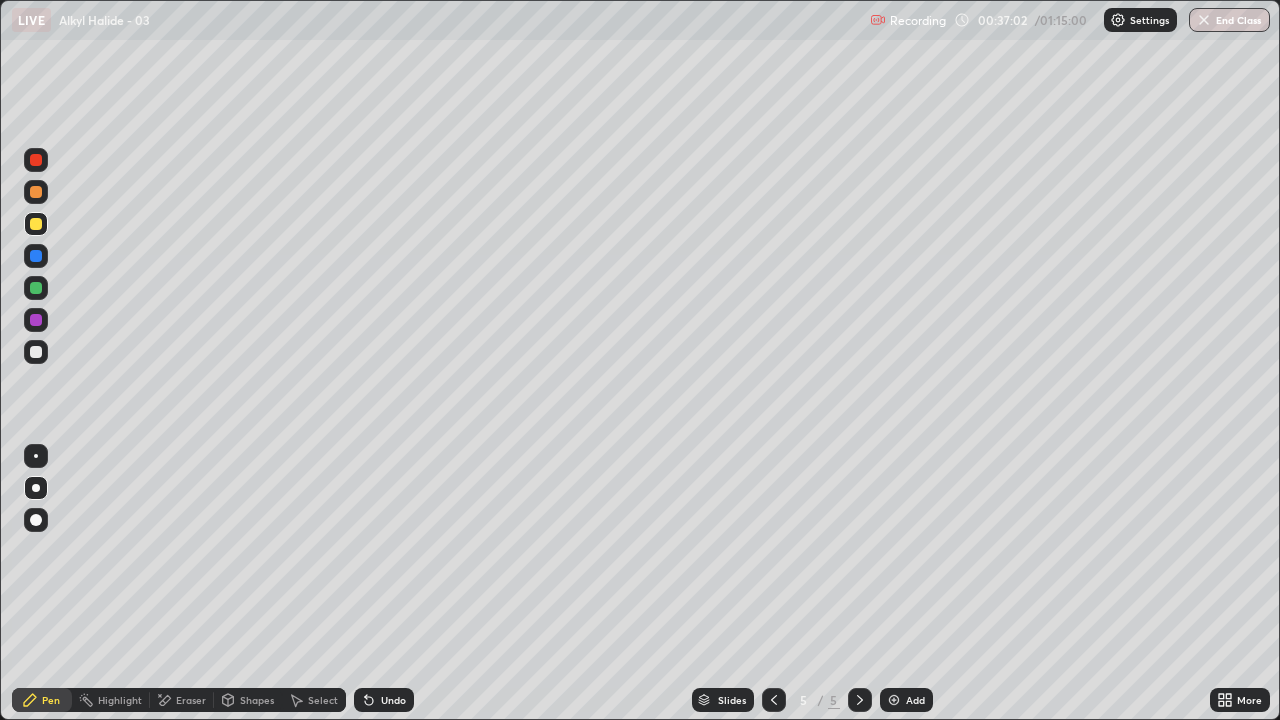 click on "Undo" at bounding box center [393, 700] 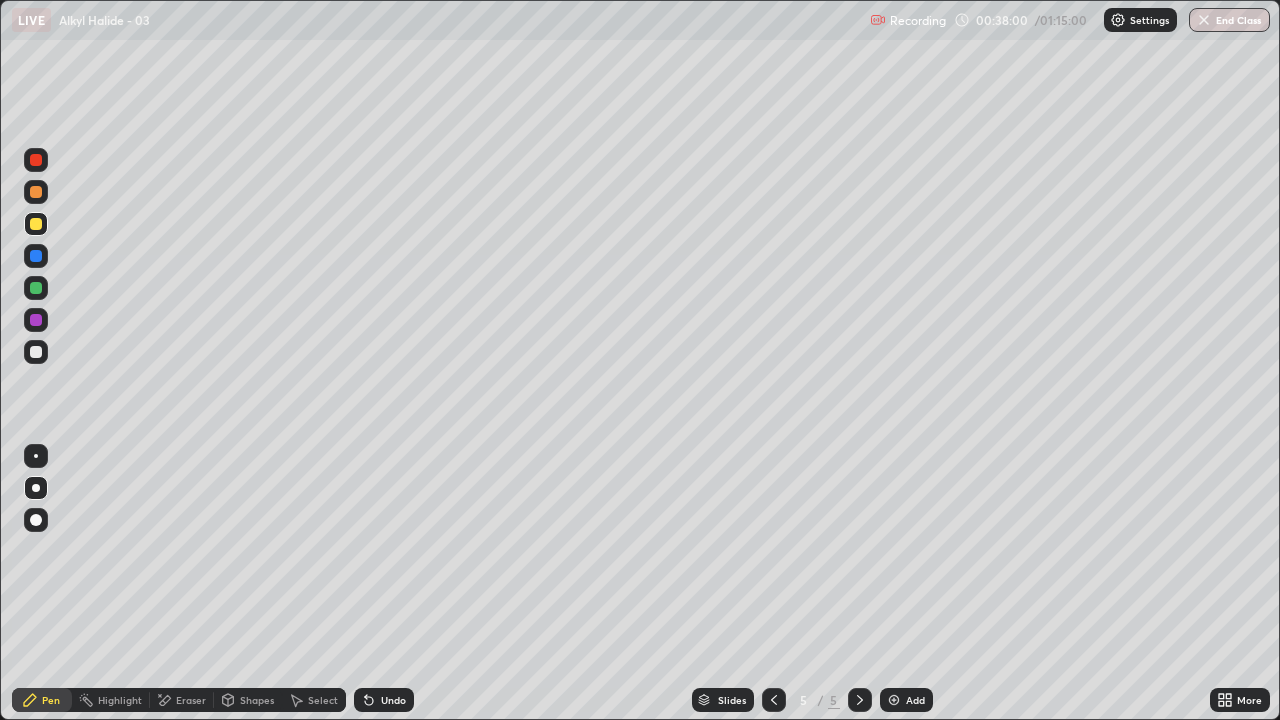 click at bounding box center [36, 352] 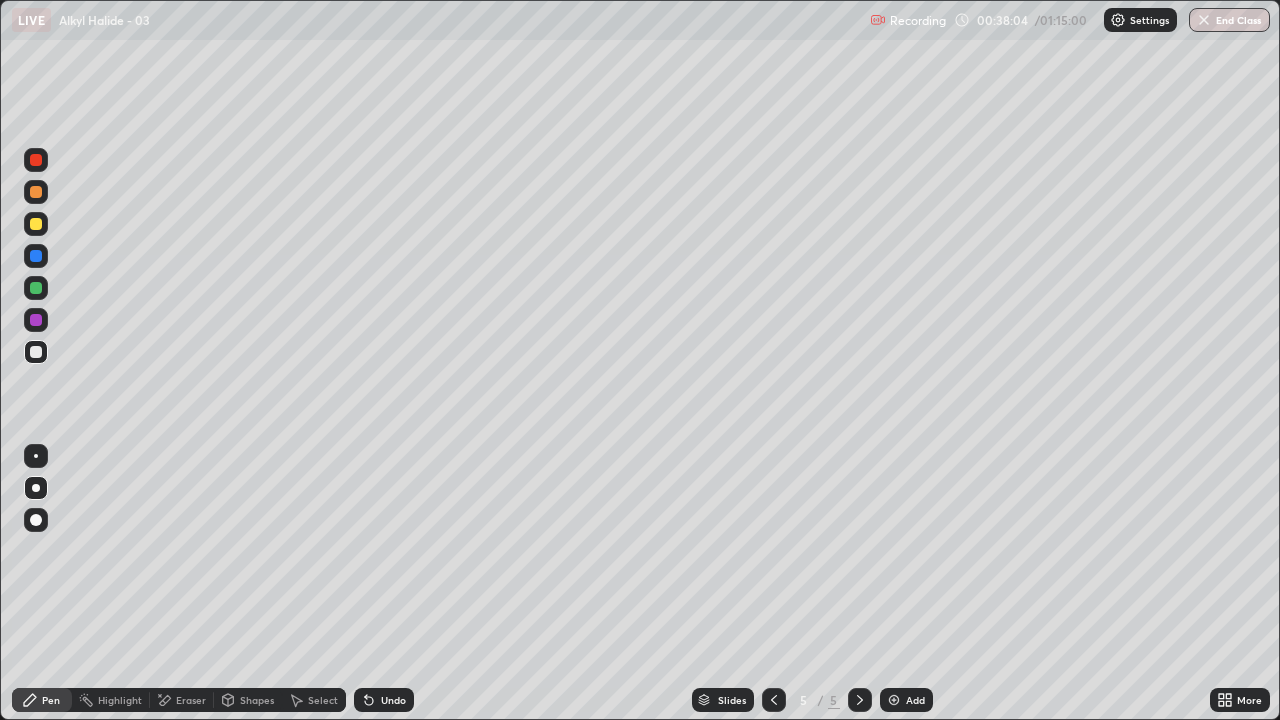 click on "Undo" at bounding box center (393, 700) 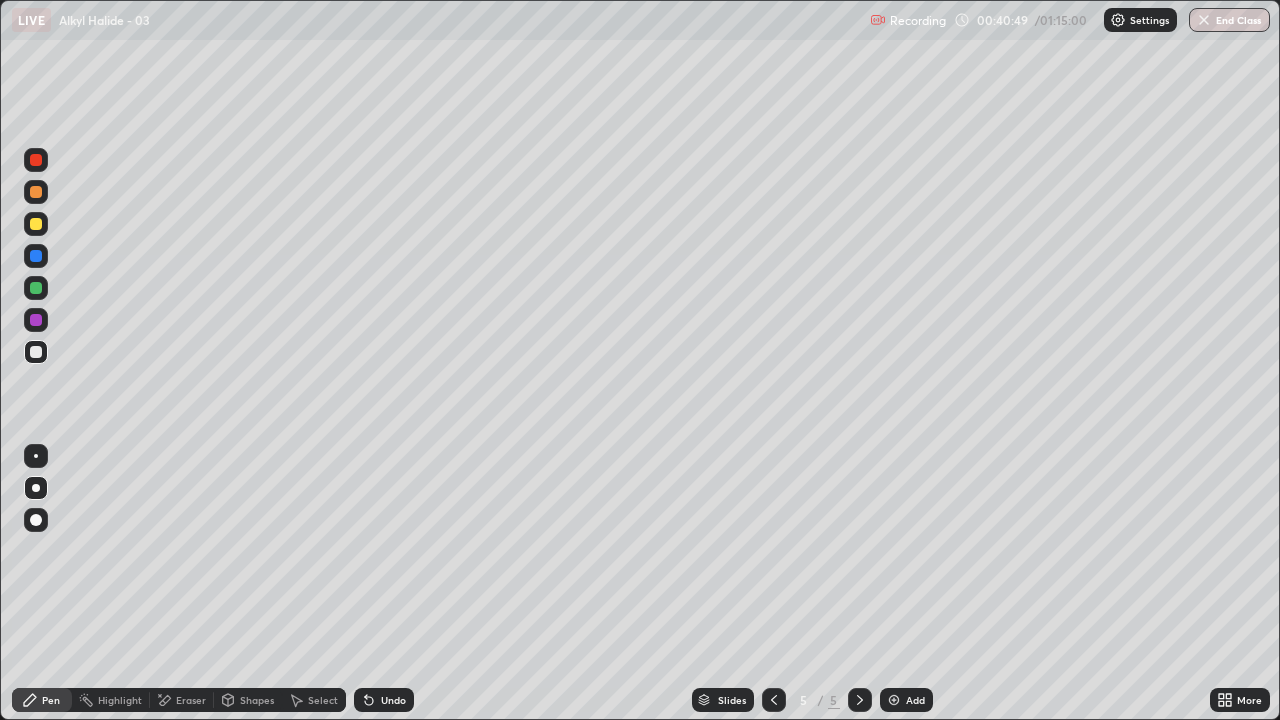 click at bounding box center [36, 288] 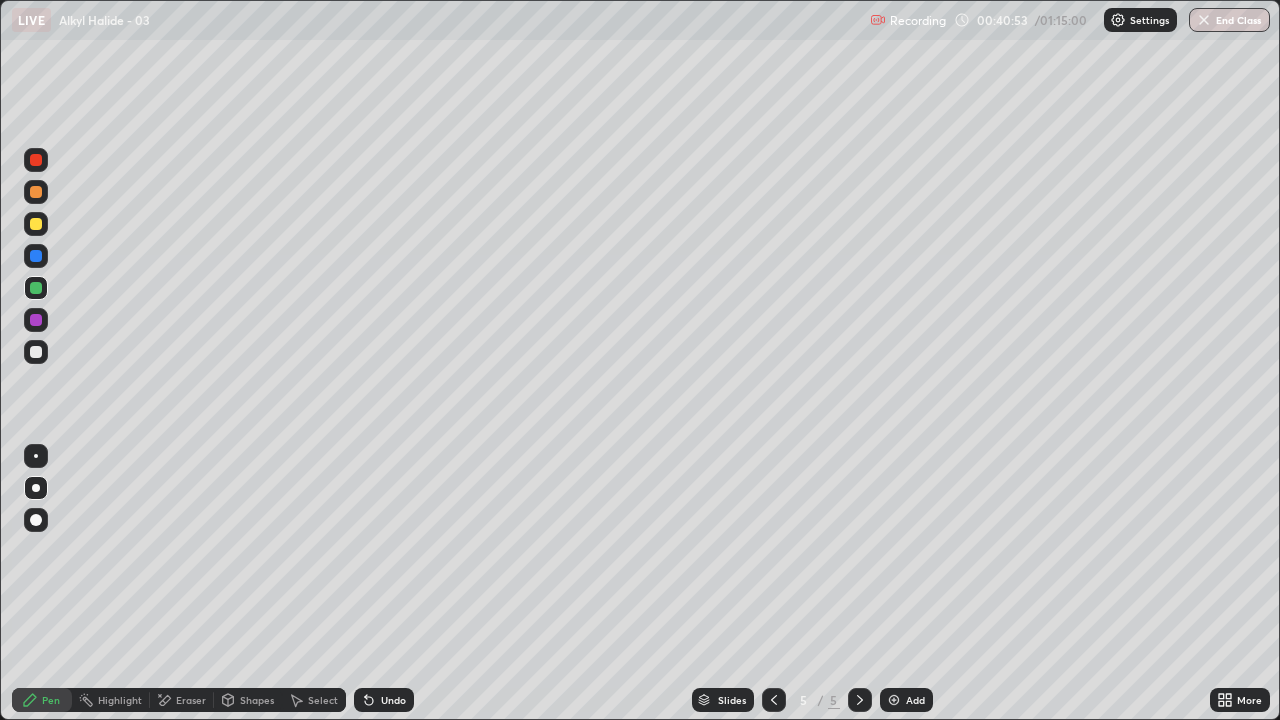 click on "Slides 5 / 5 Add" at bounding box center [812, 700] 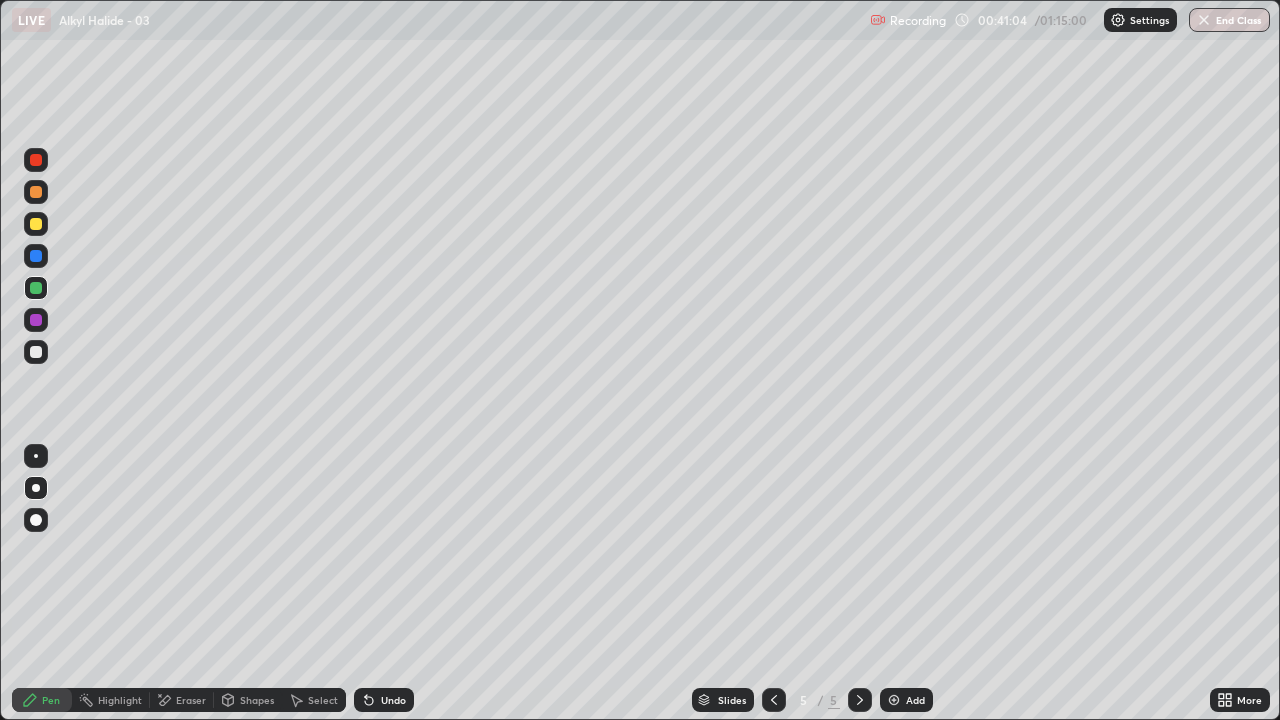 click at bounding box center (894, 700) 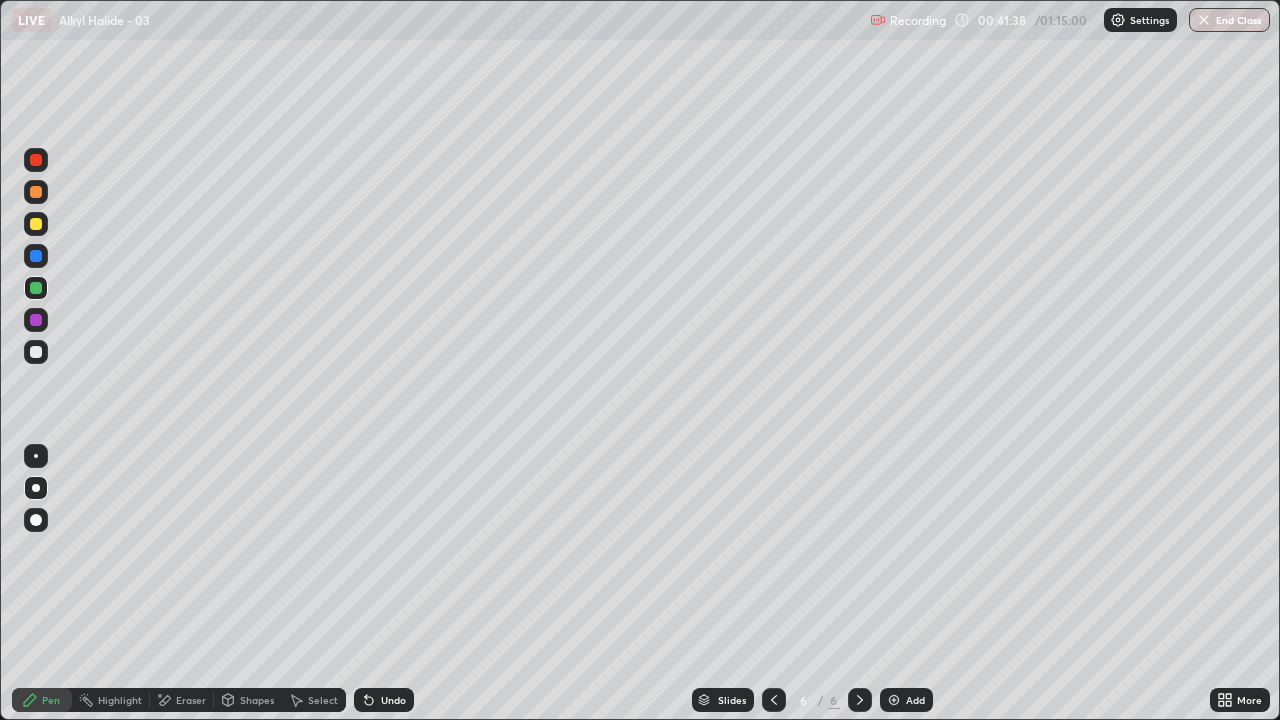 click at bounding box center [36, 352] 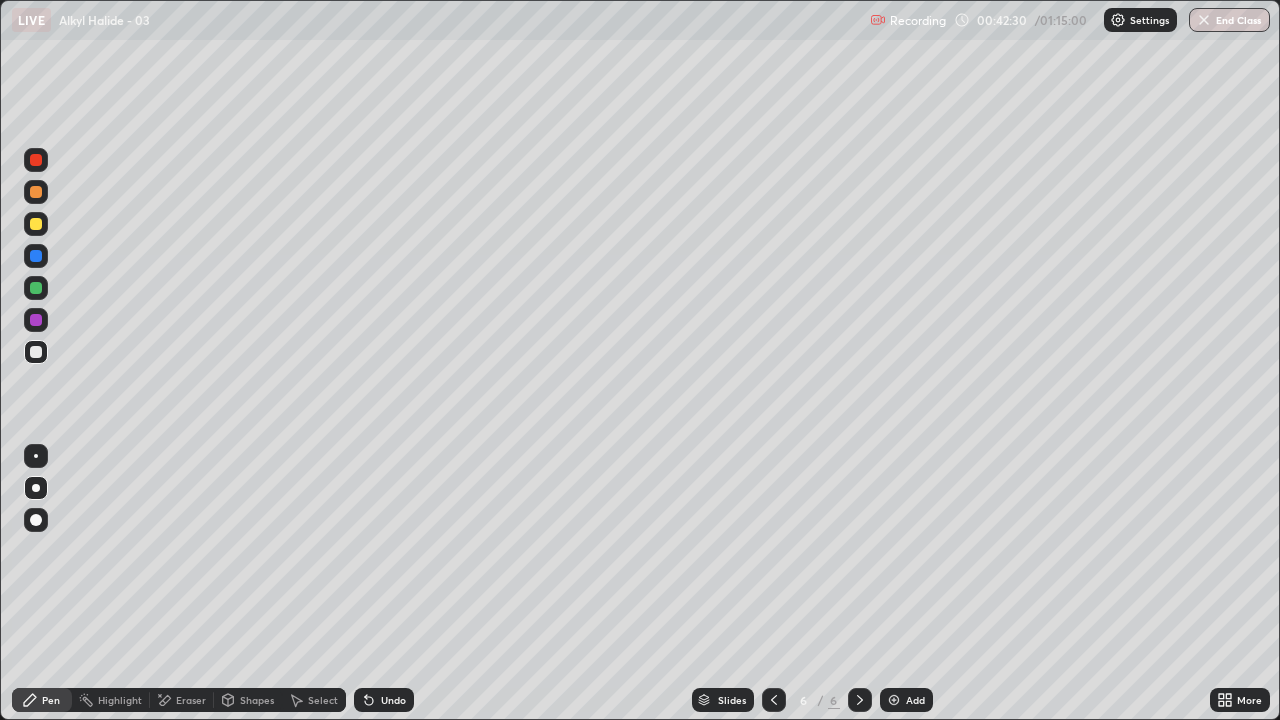 click at bounding box center [36, 224] 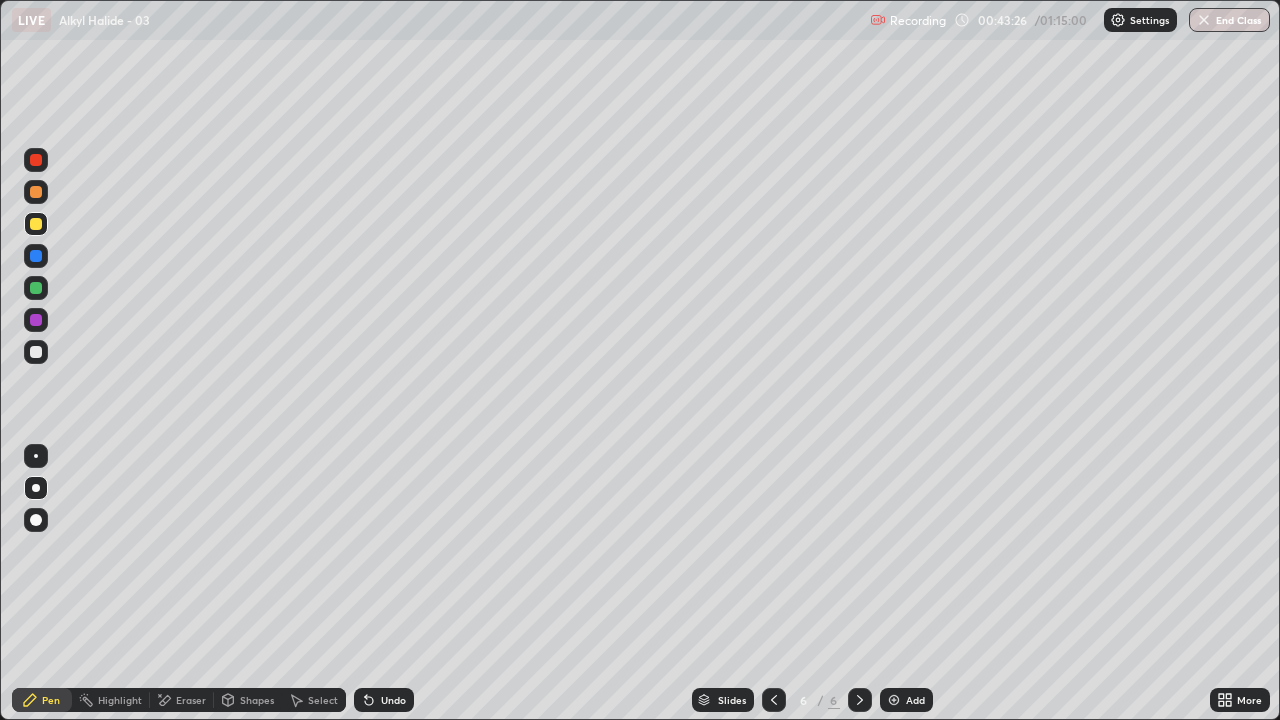 click on "Eraser" at bounding box center [191, 700] 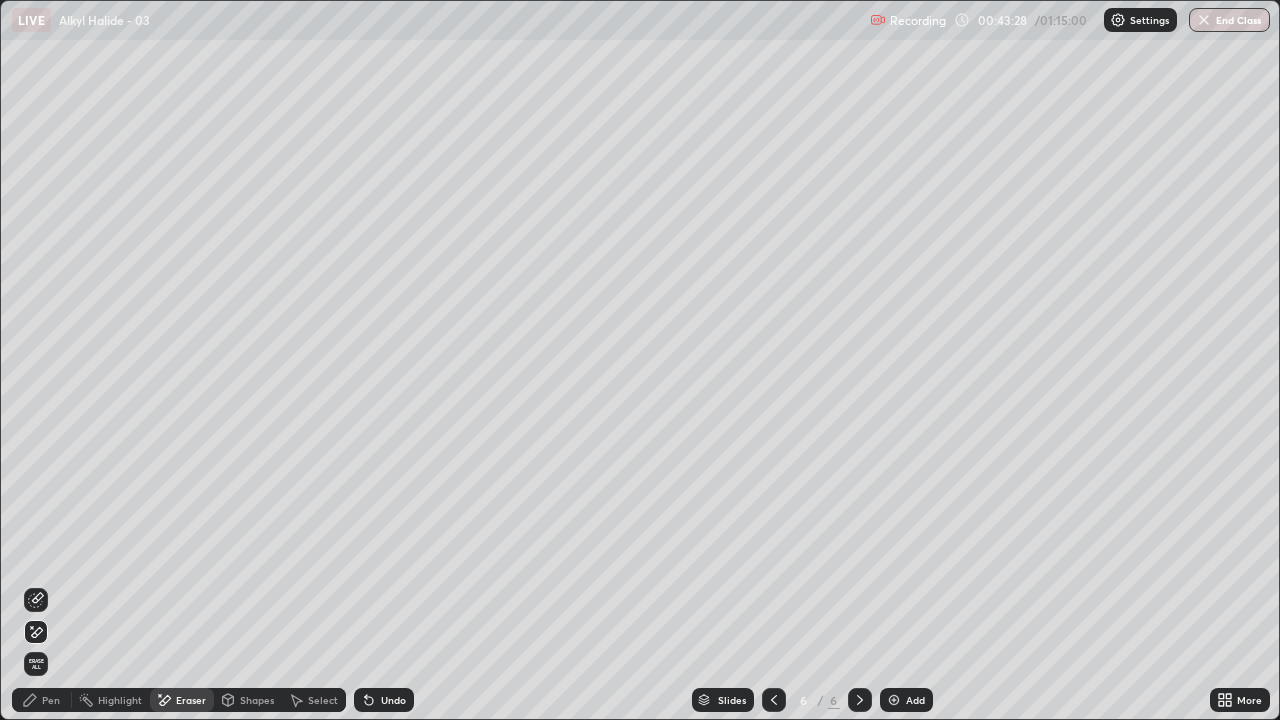 click on "Eraser" at bounding box center [191, 700] 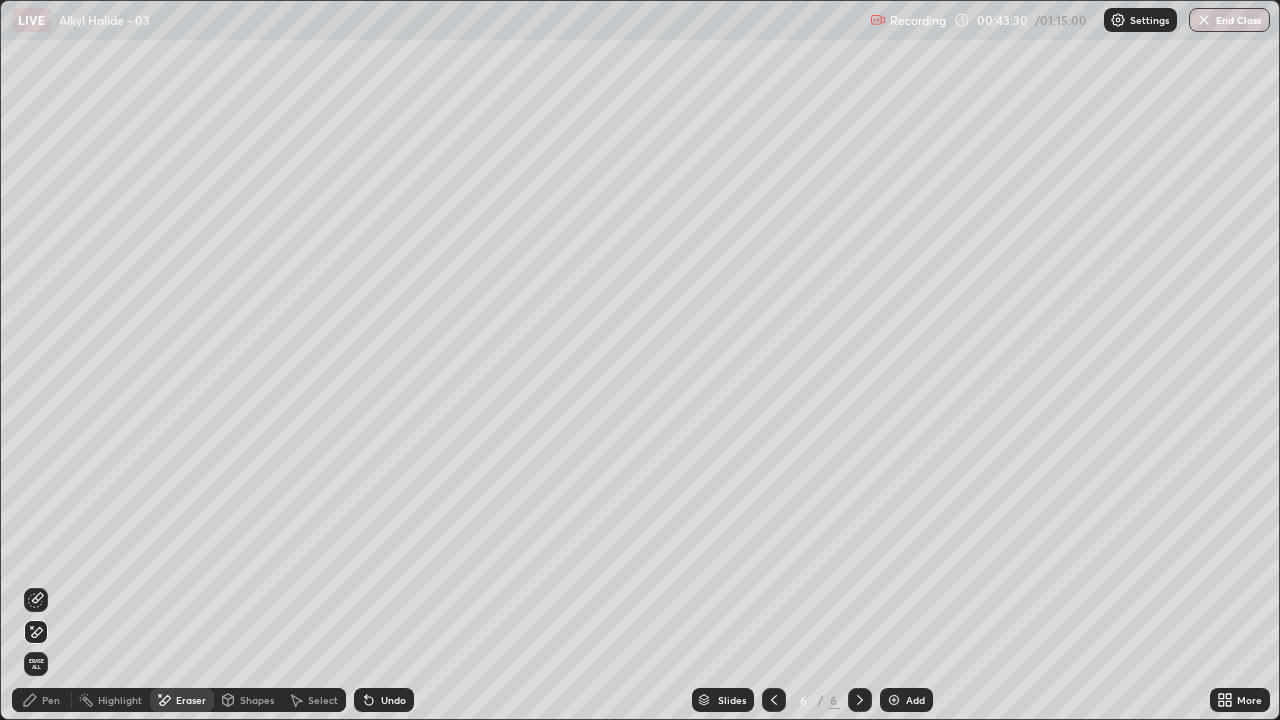 click on "Undo" at bounding box center [393, 700] 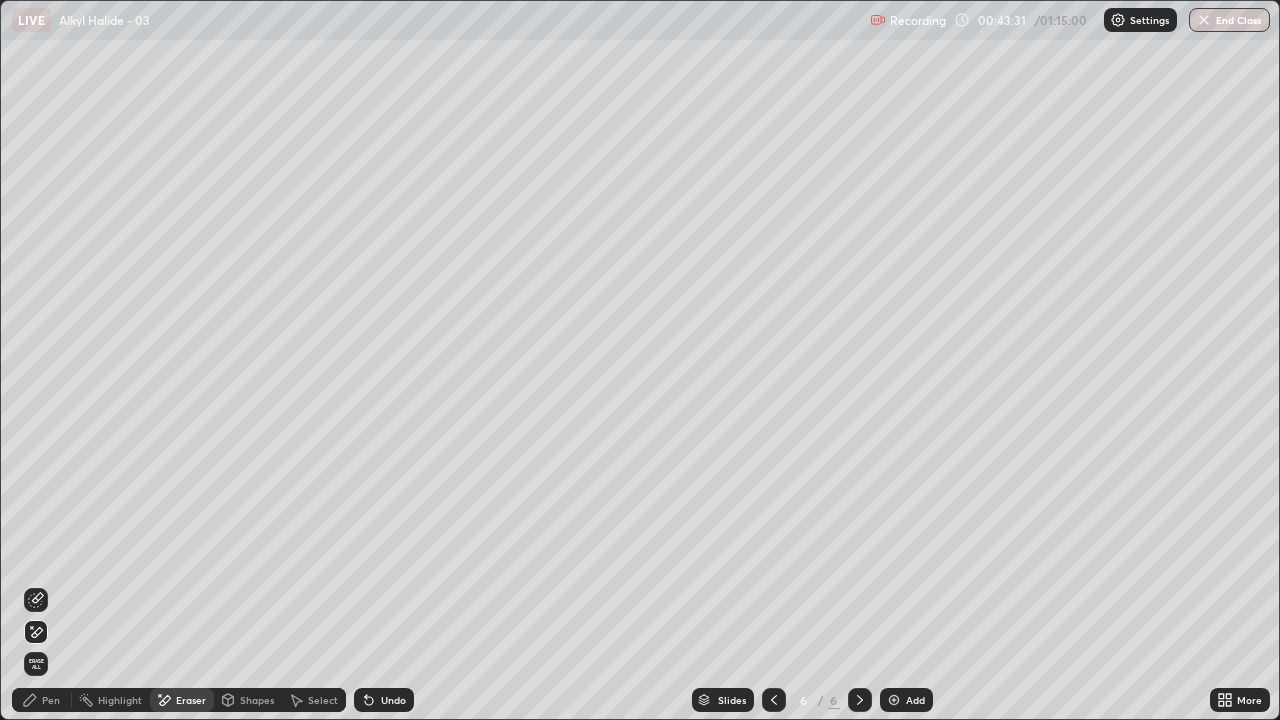 click on "Pen" at bounding box center [51, 700] 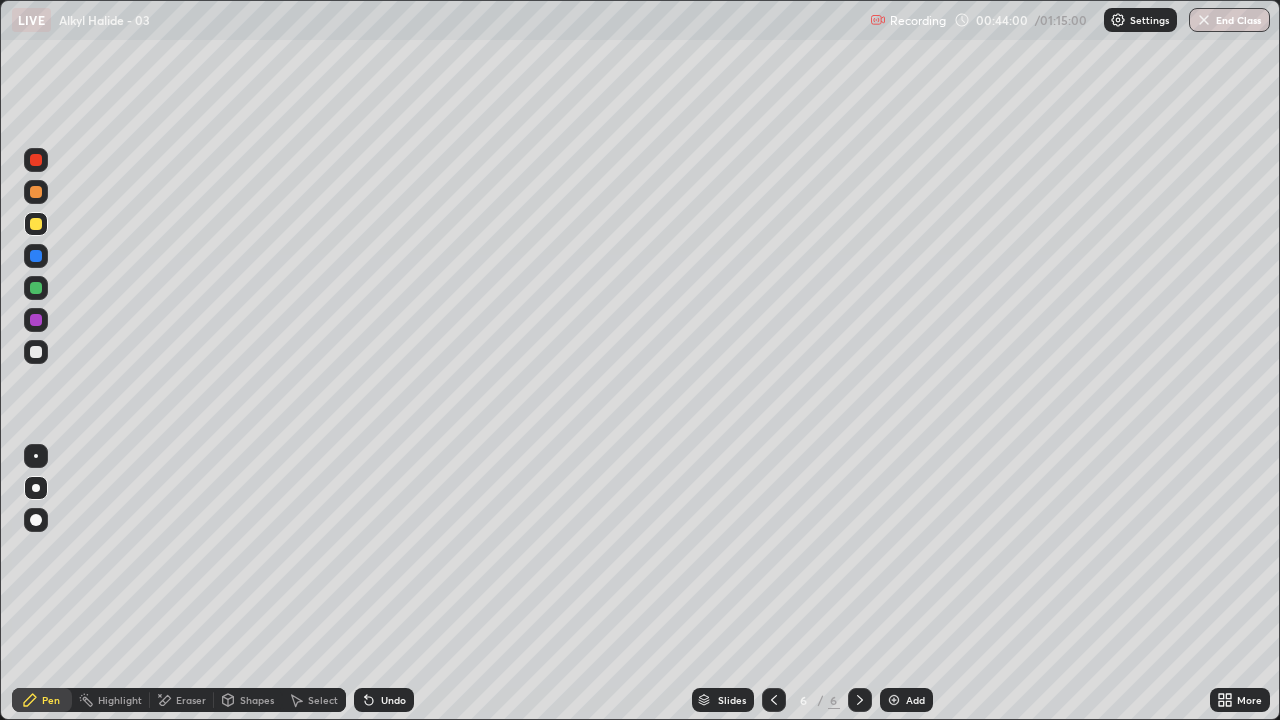 click on "Eraser" at bounding box center (191, 700) 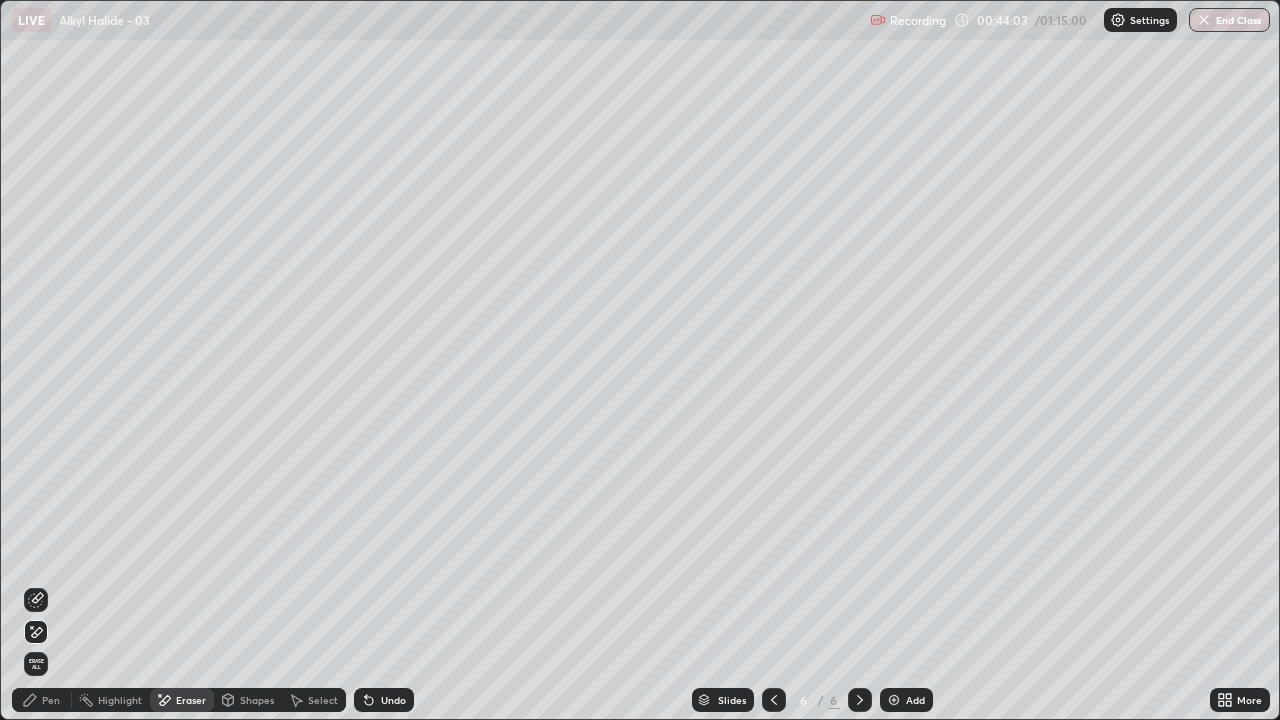 click on "Pen" at bounding box center [51, 700] 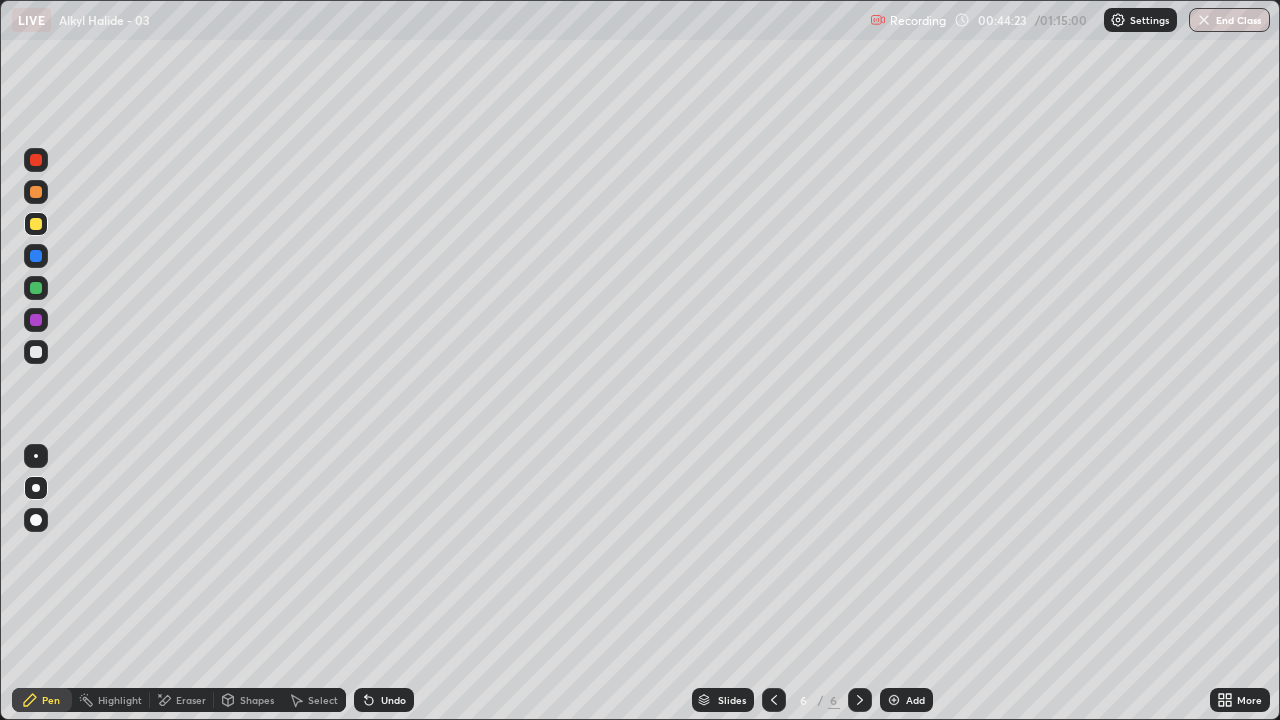 click at bounding box center [894, 700] 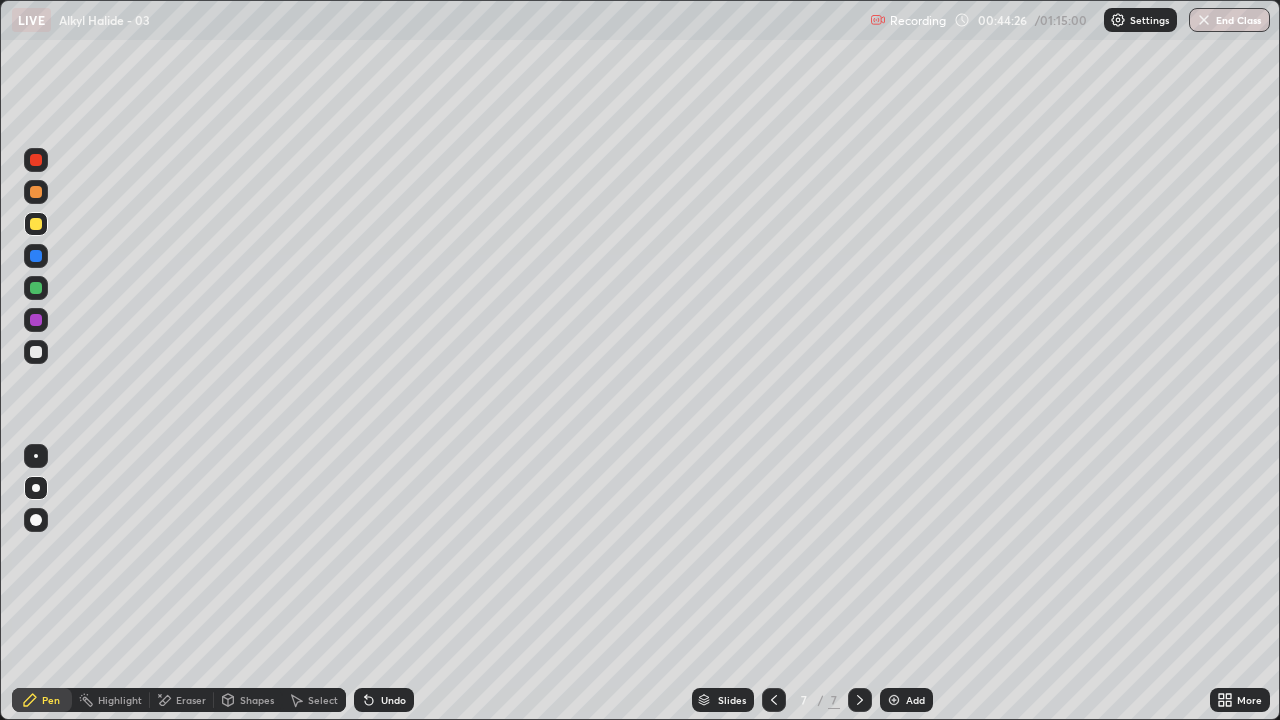 click at bounding box center [36, 192] 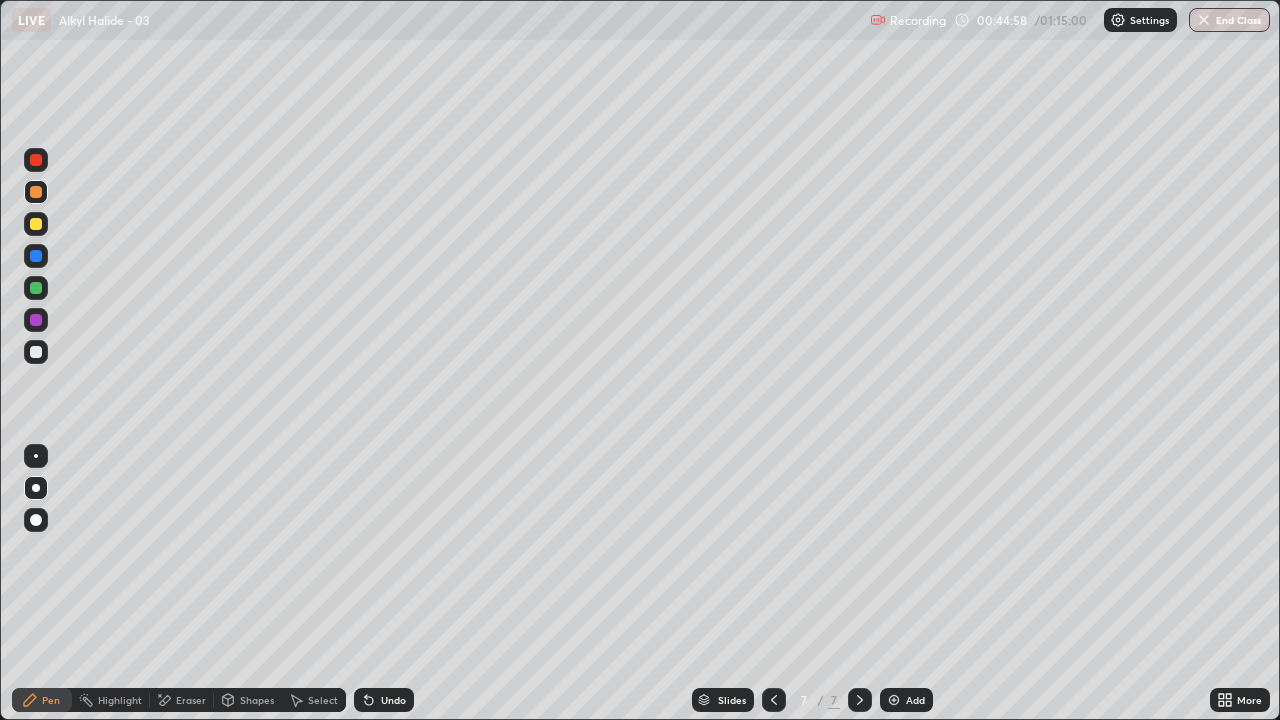click at bounding box center [36, 288] 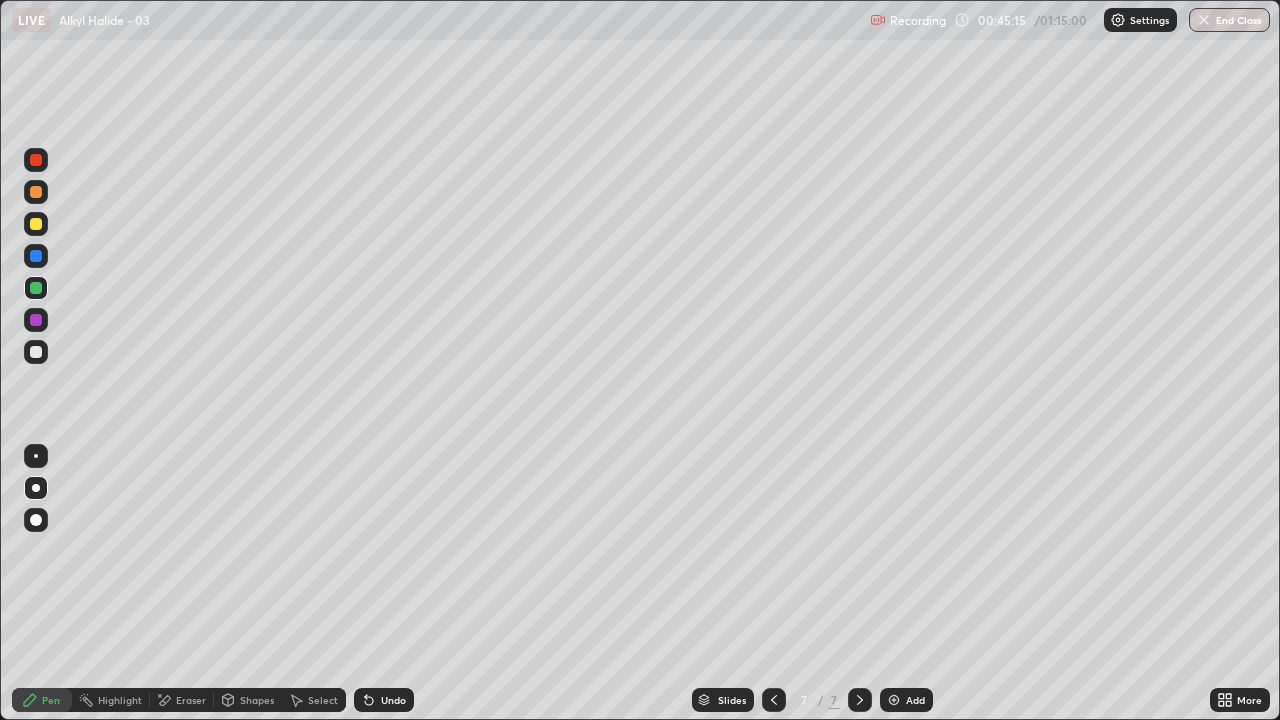 click at bounding box center (36, 352) 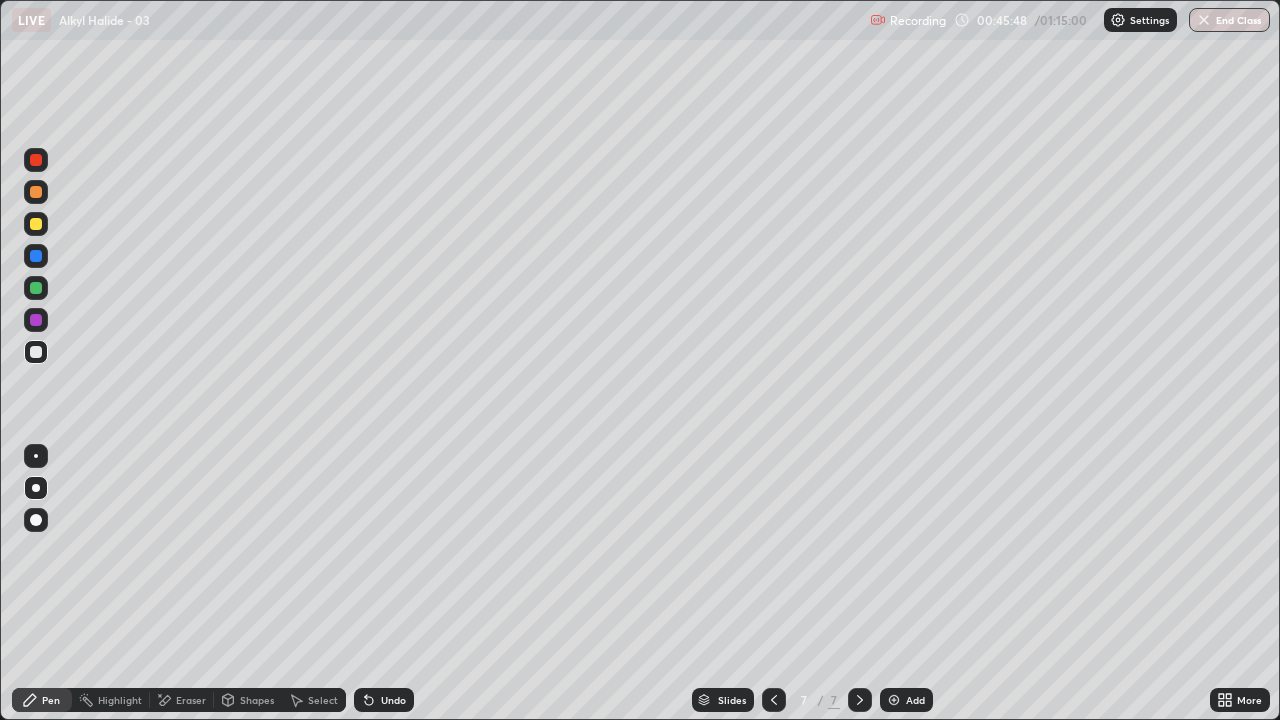 click at bounding box center (36, 192) 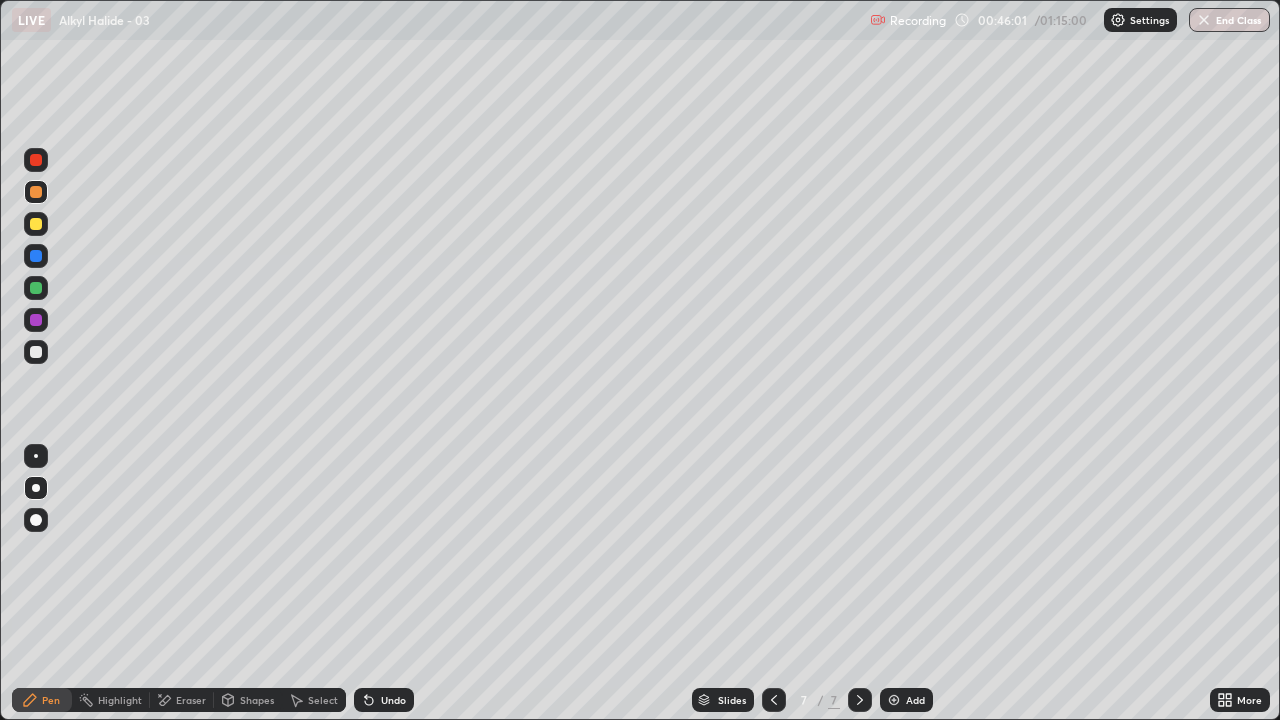 click 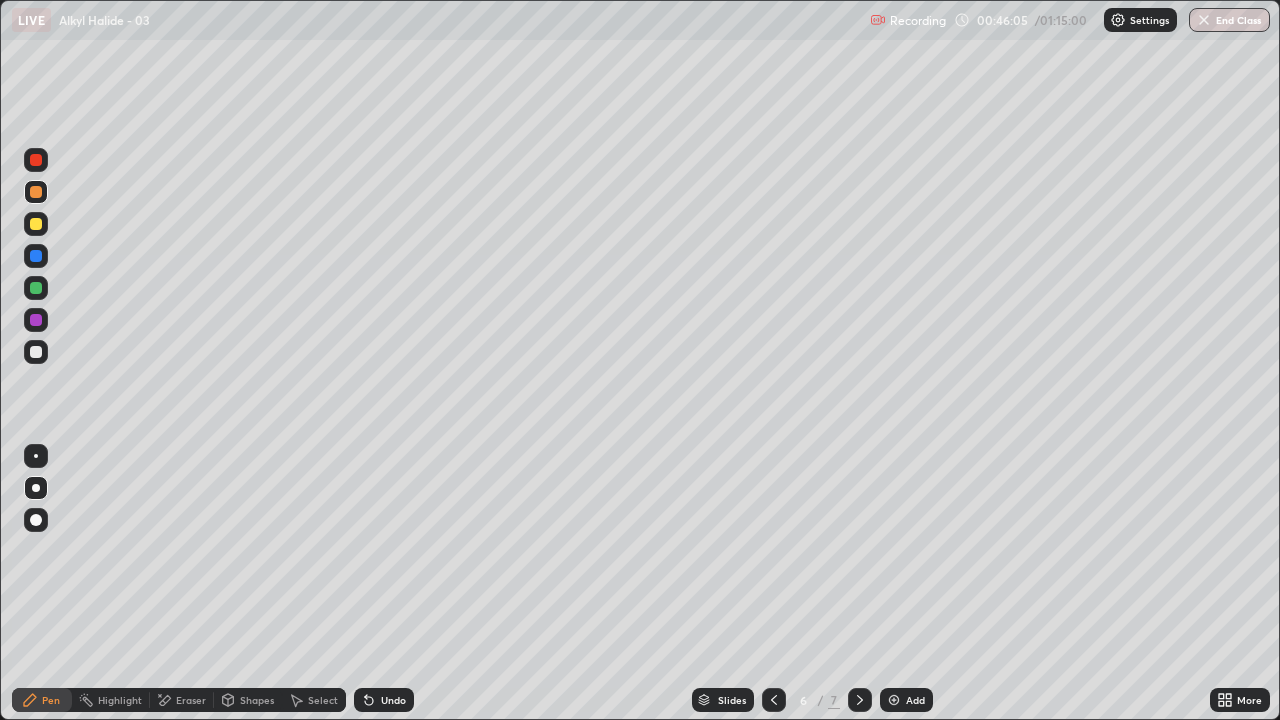click 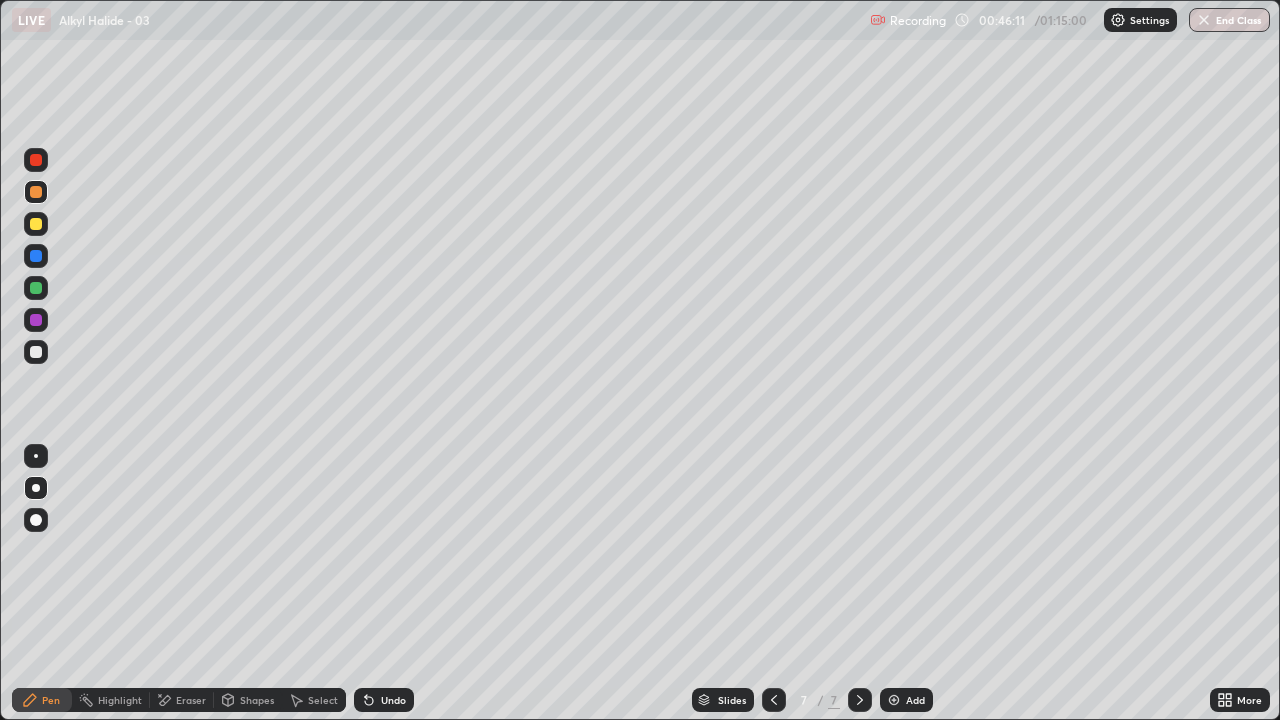 click at bounding box center (36, 320) 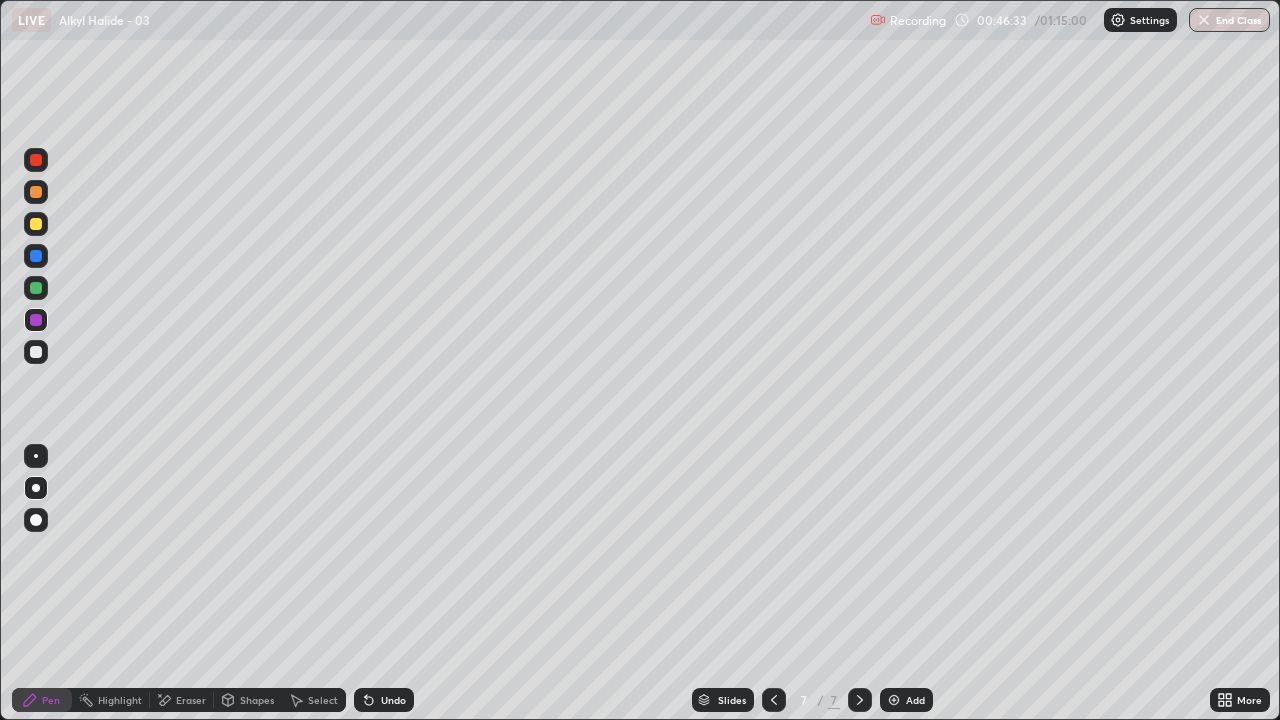click at bounding box center [36, 352] 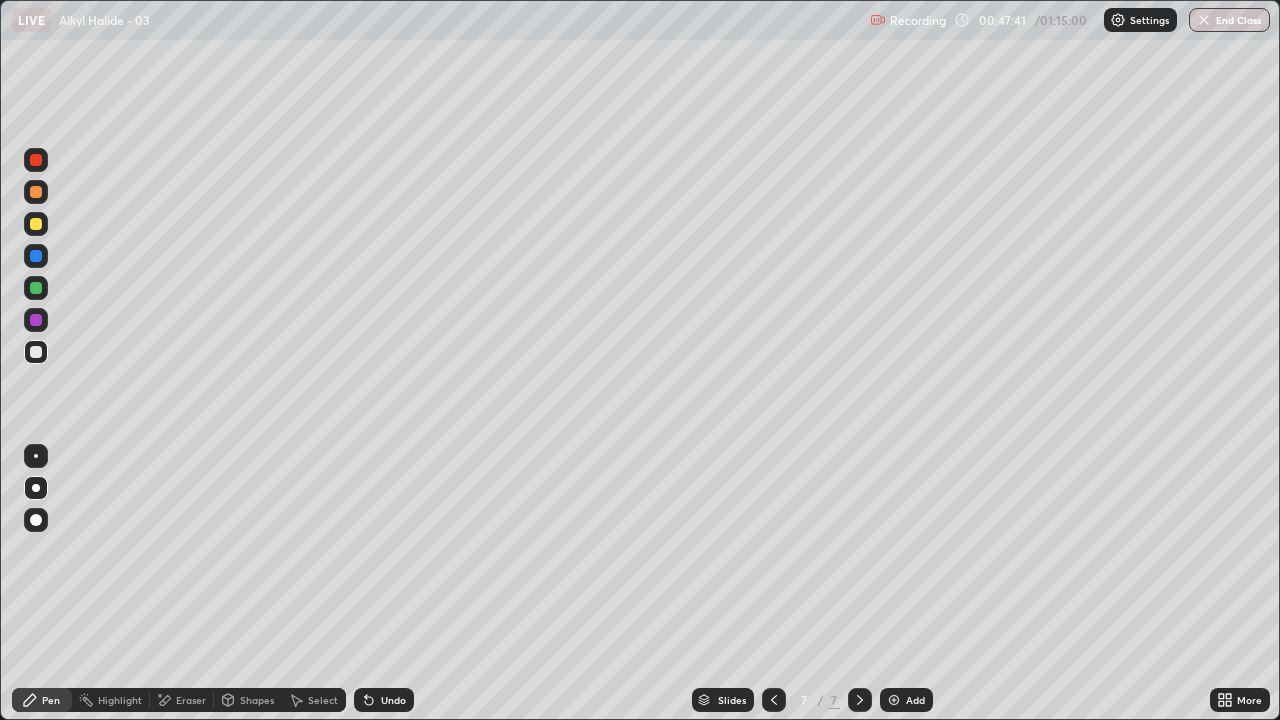 click at bounding box center [894, 700] 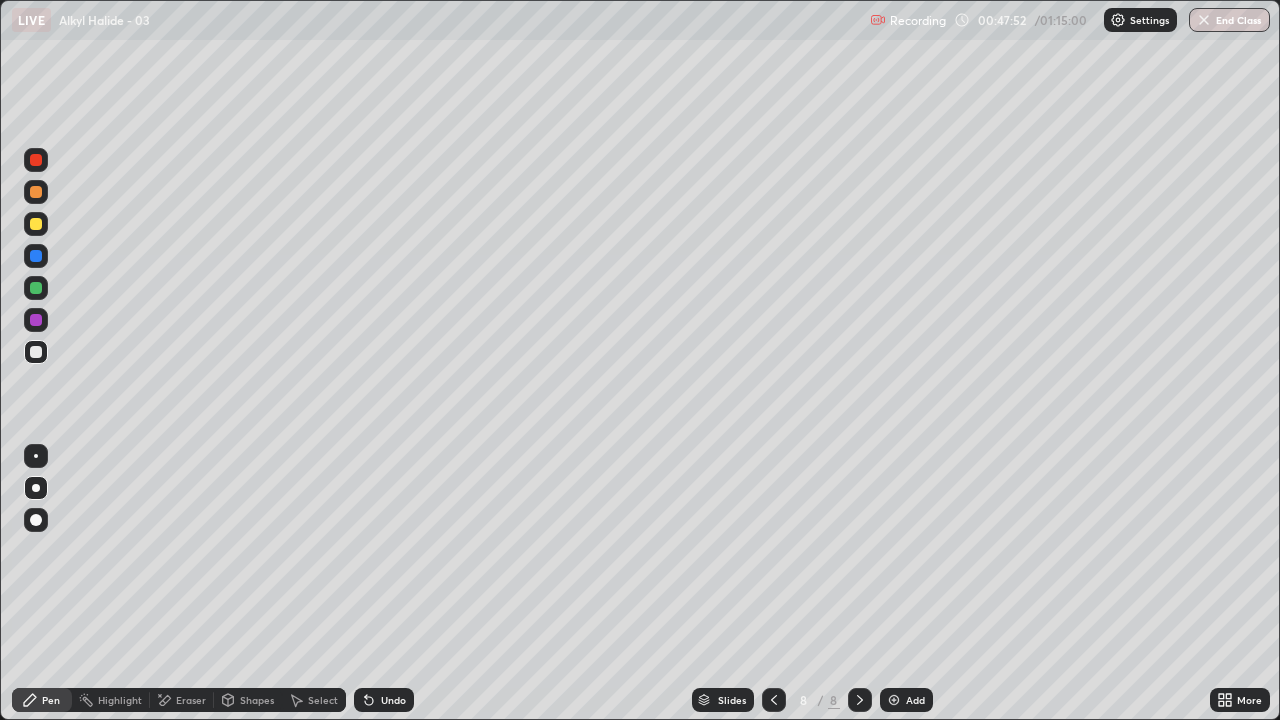 click 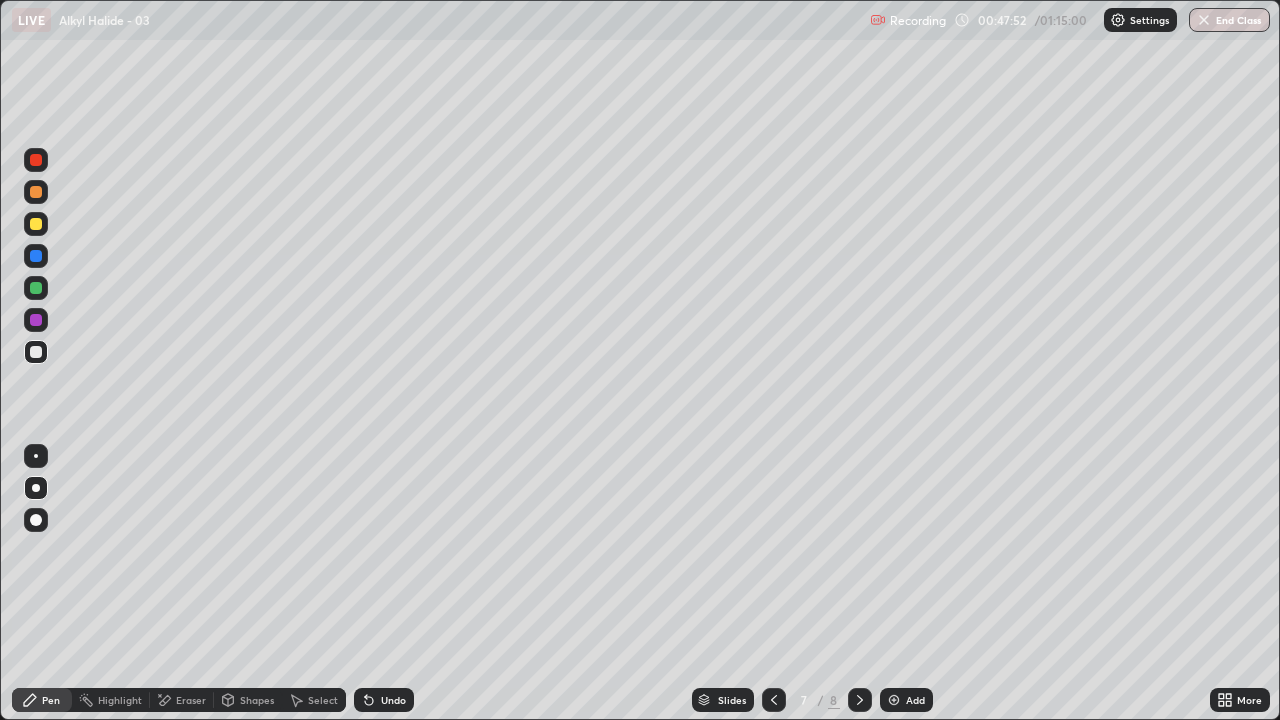 click 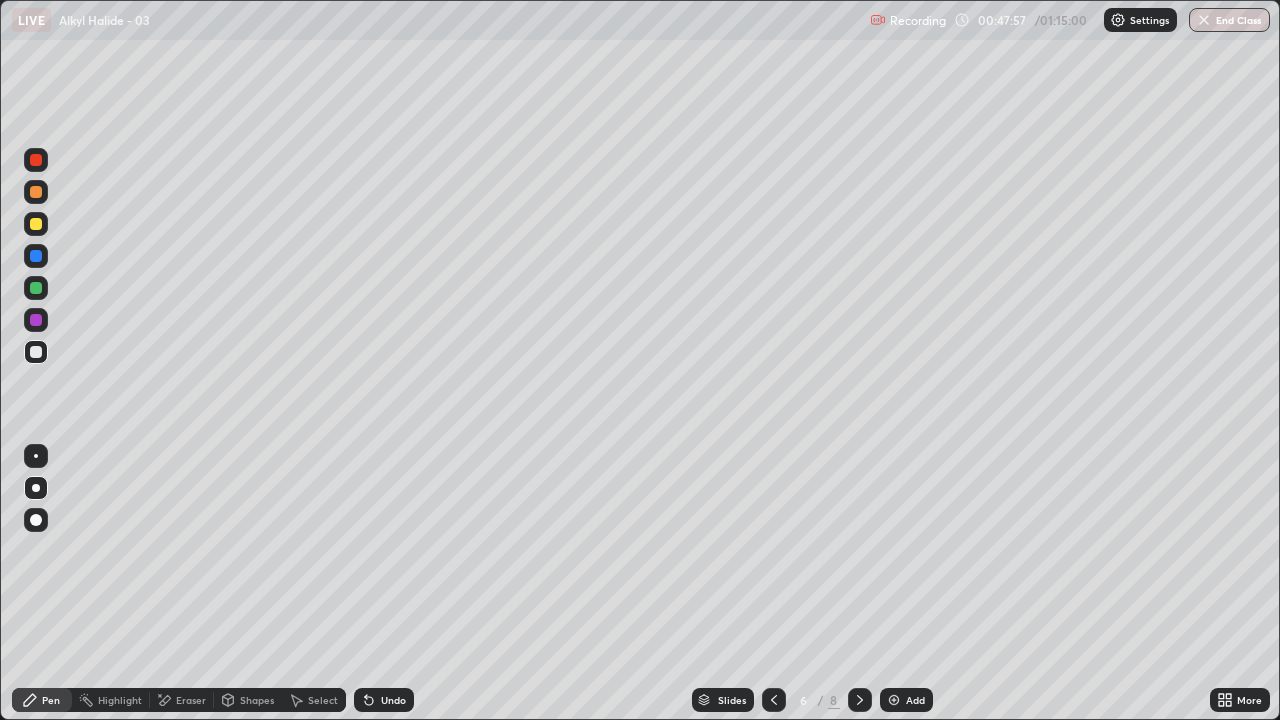 click 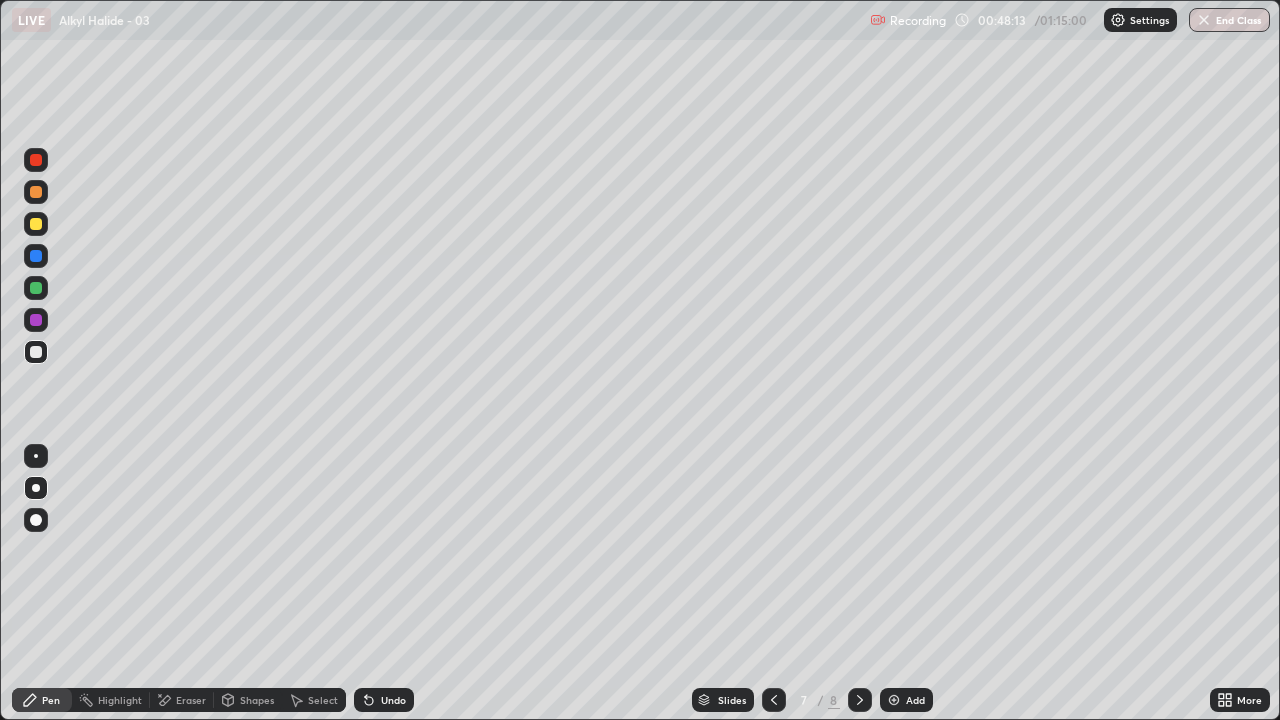 click 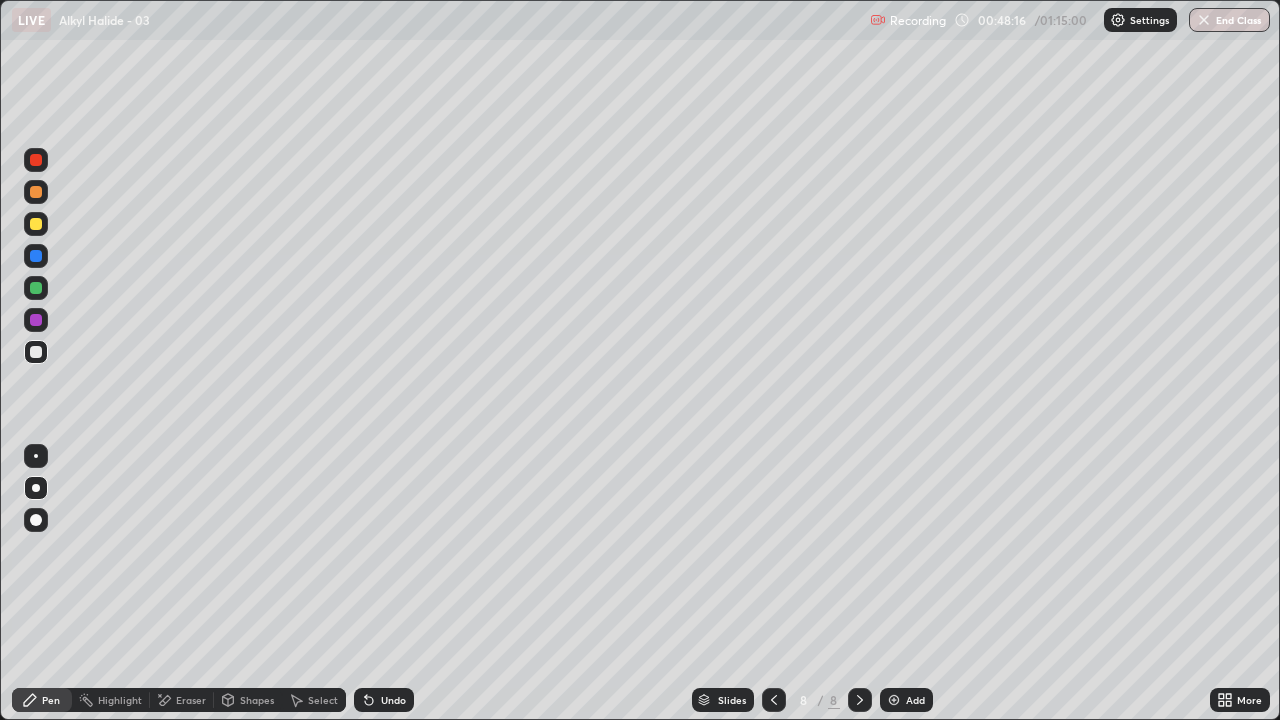 click at bounding box center (36, 192) 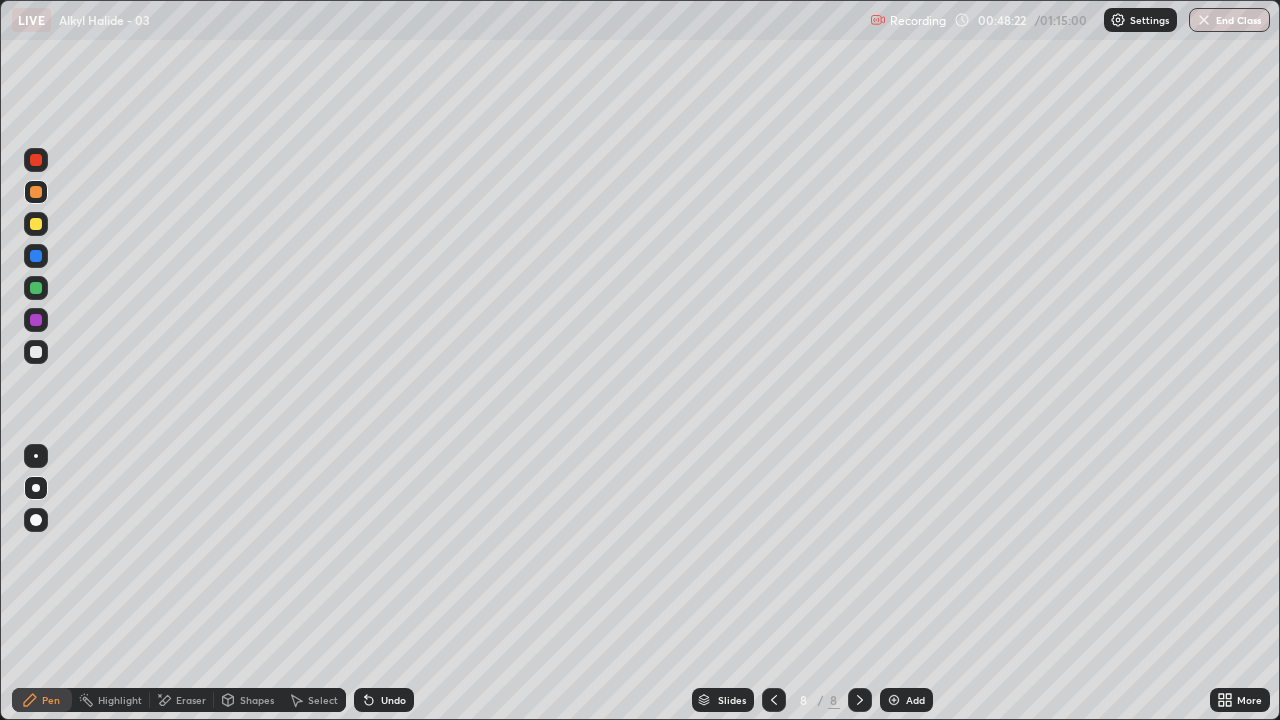 click at bounding box center [774, 700] 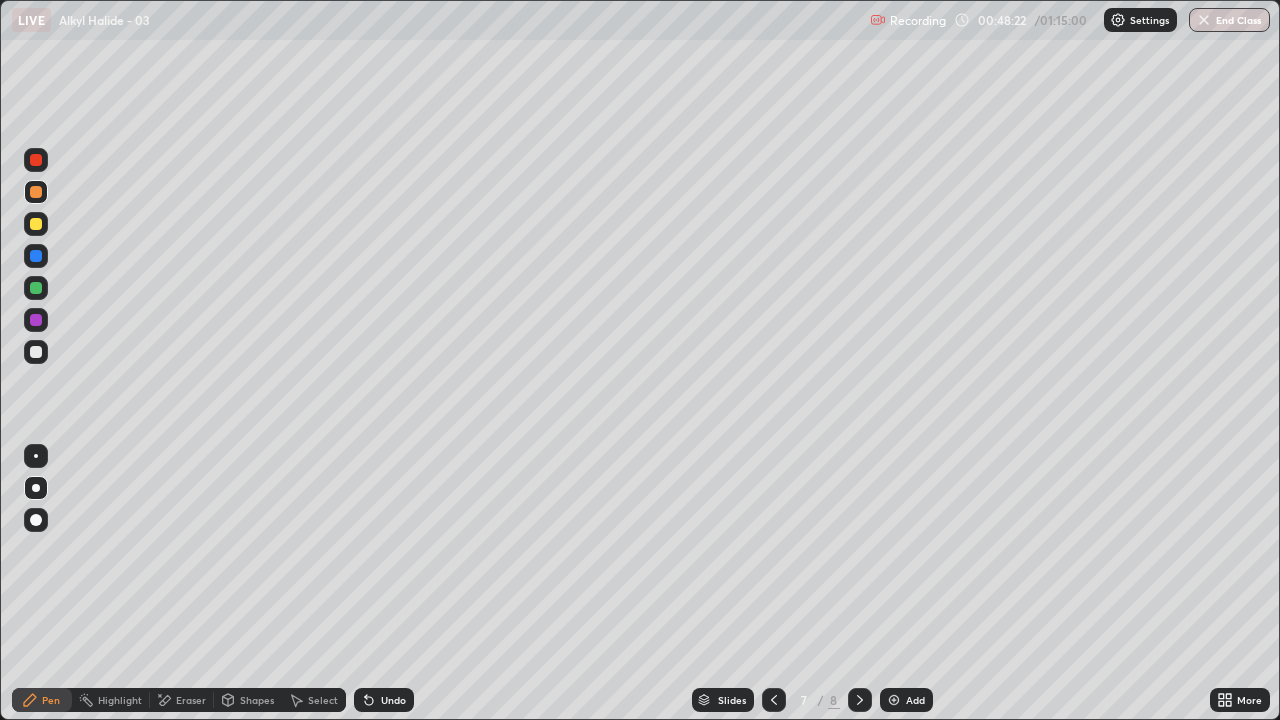 click 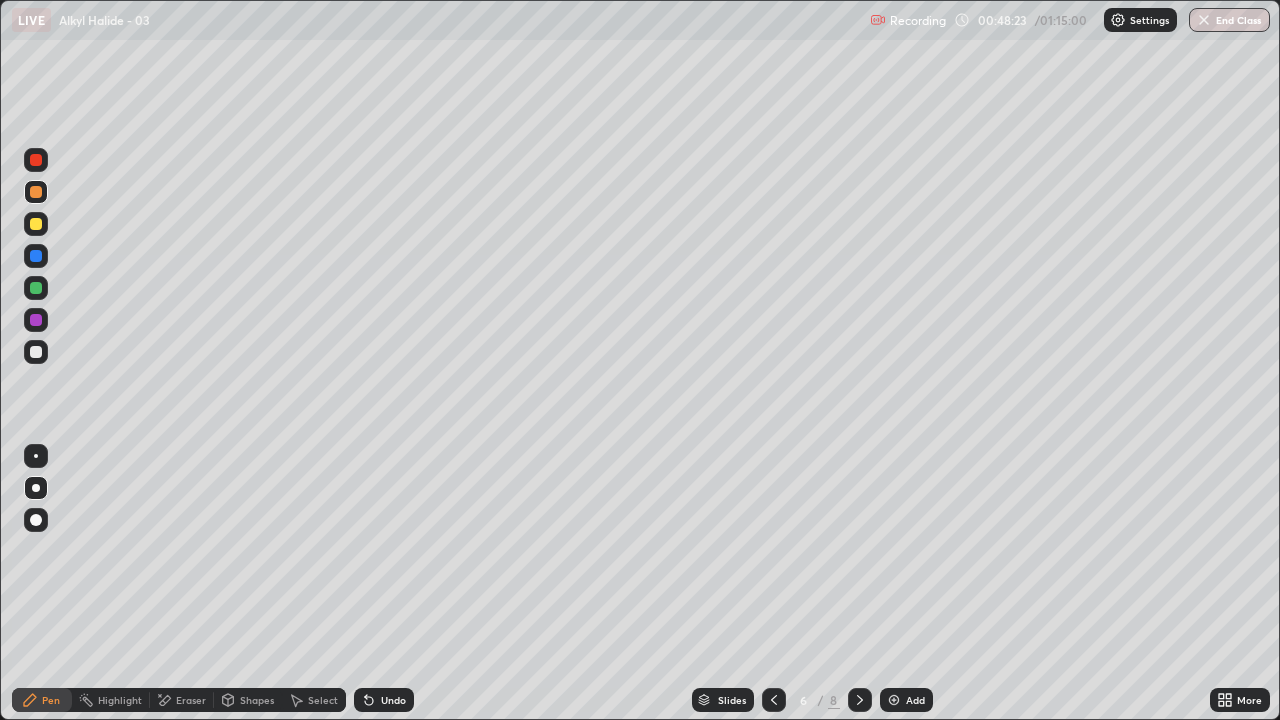 click 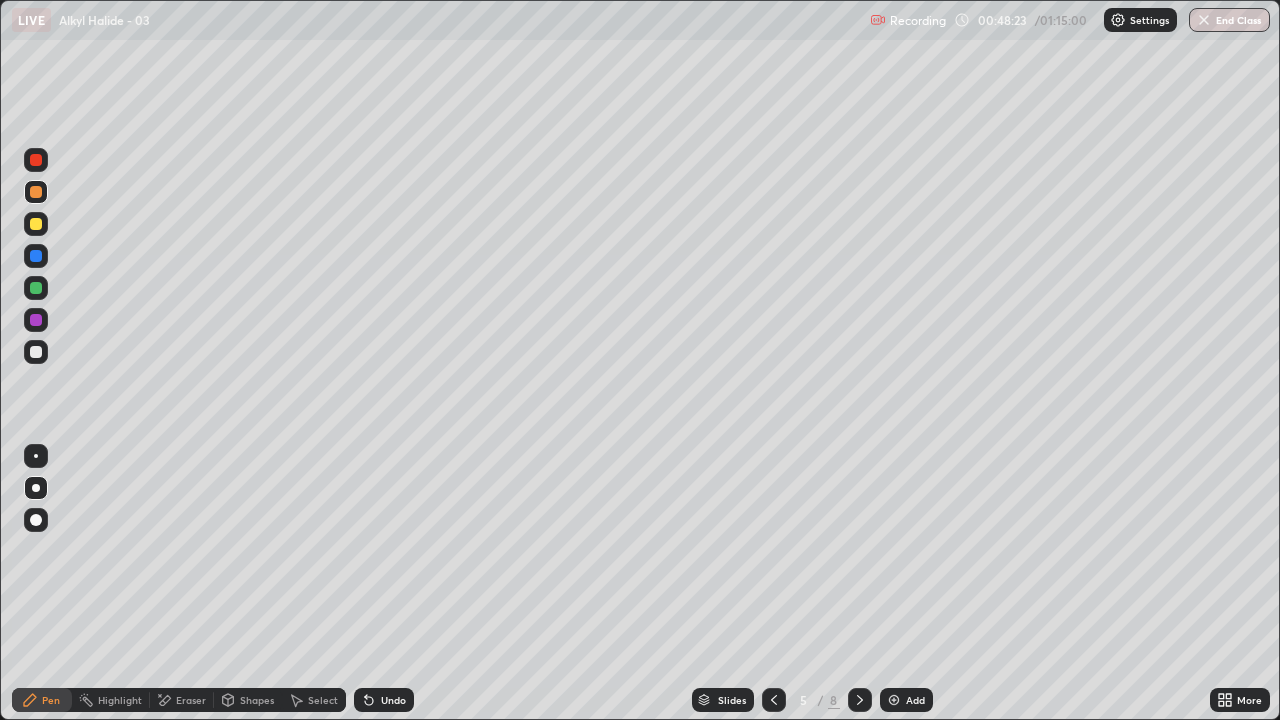 click 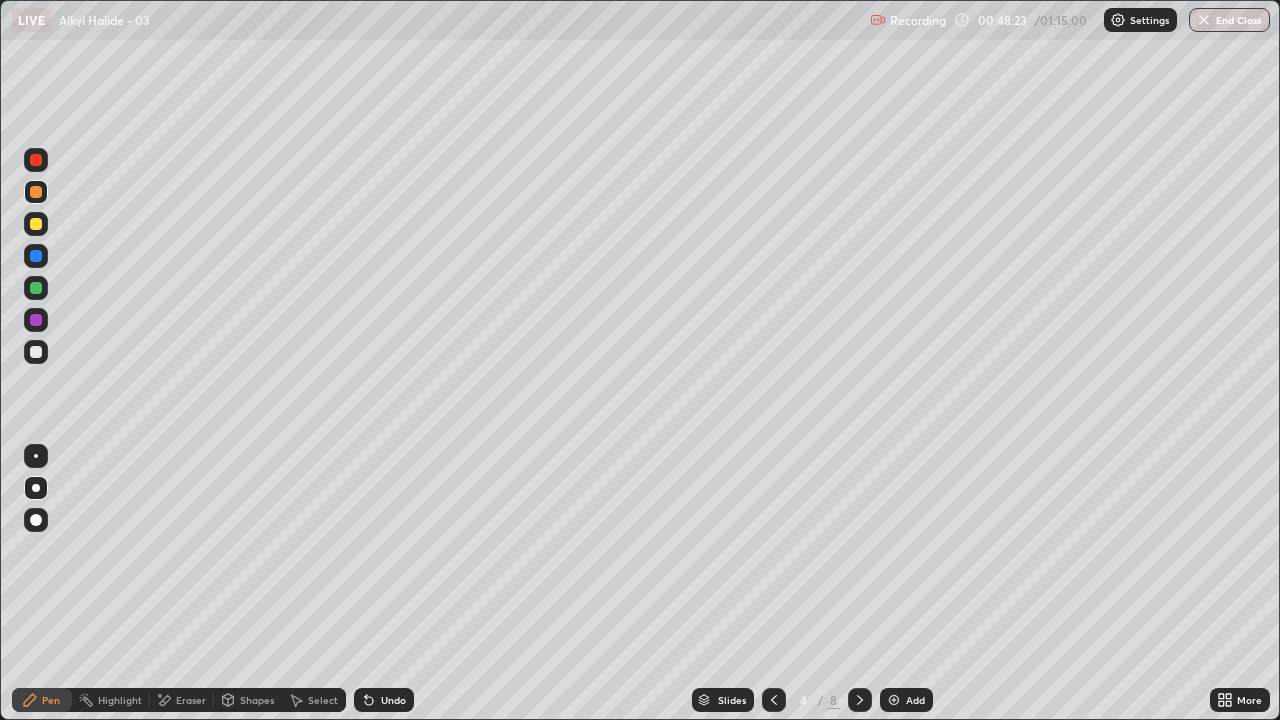 click 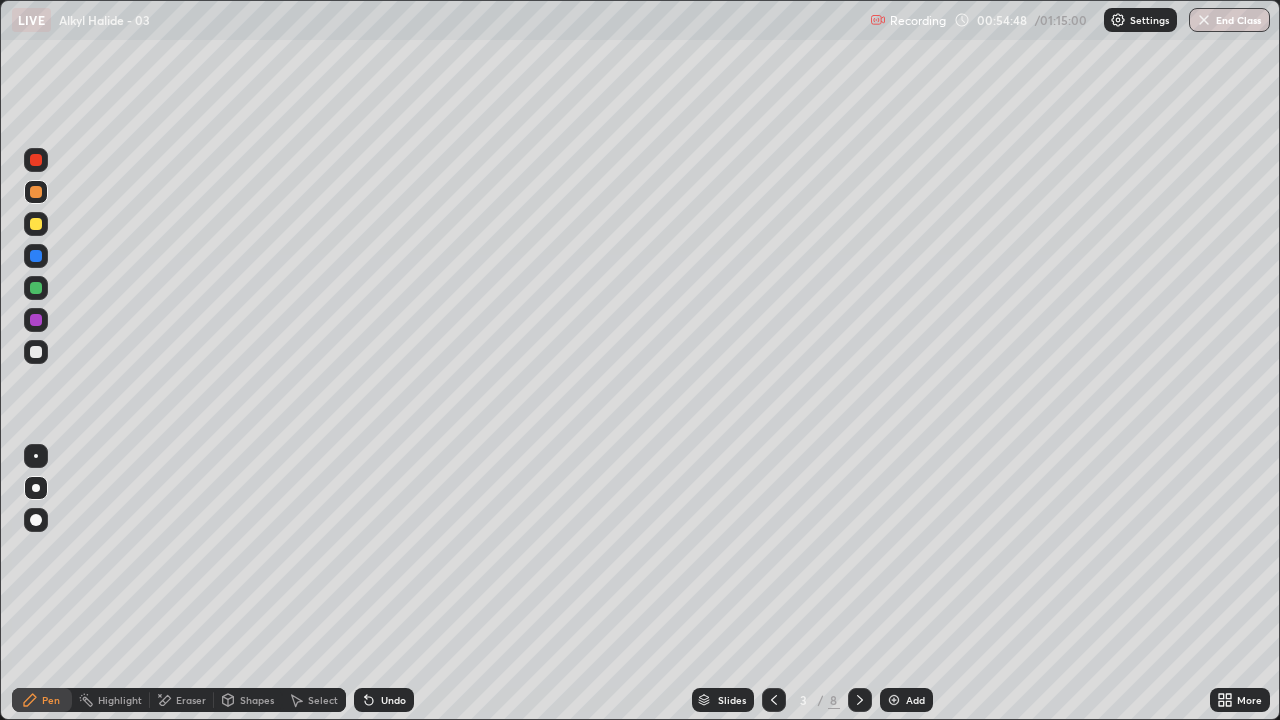click 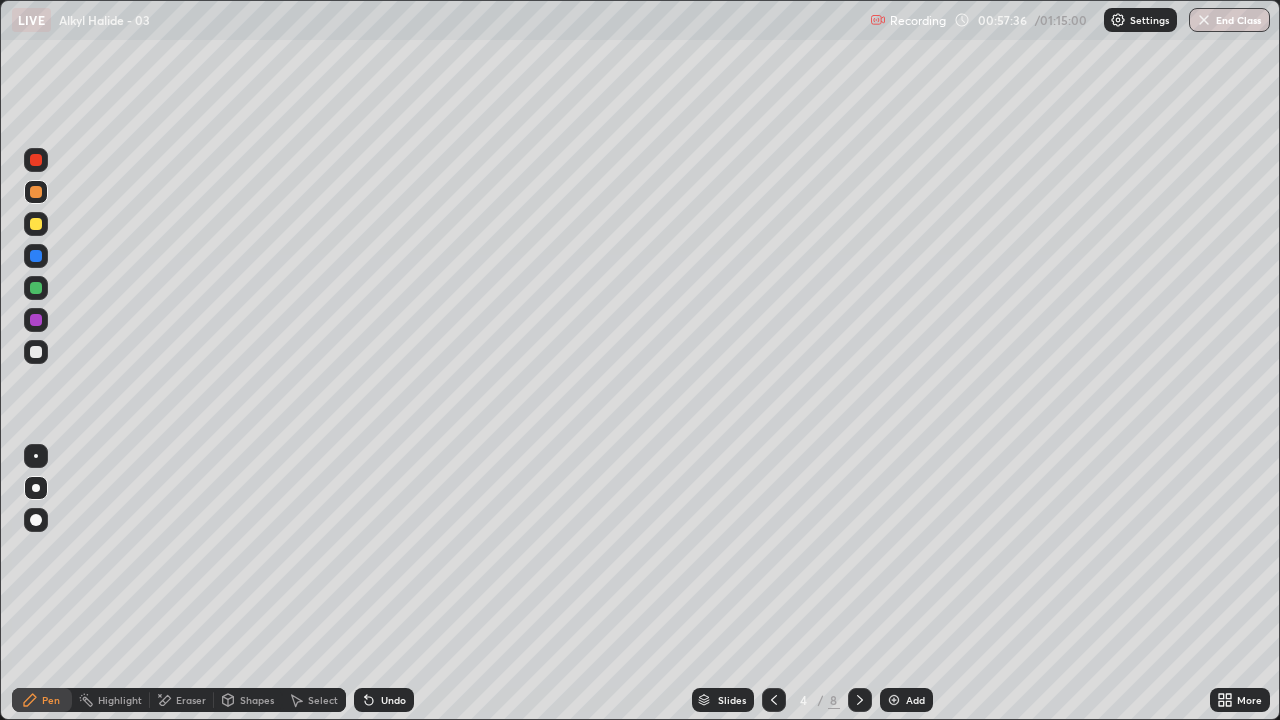 click 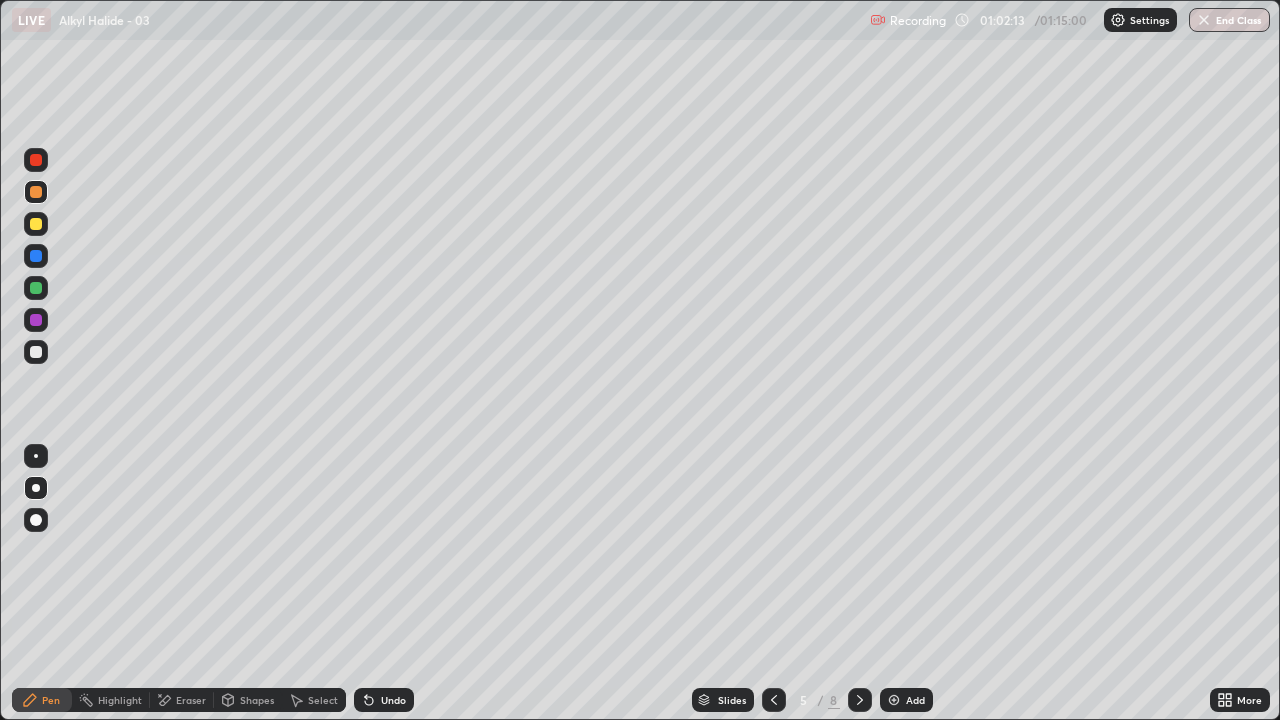 click at bounding box center (860, 700) 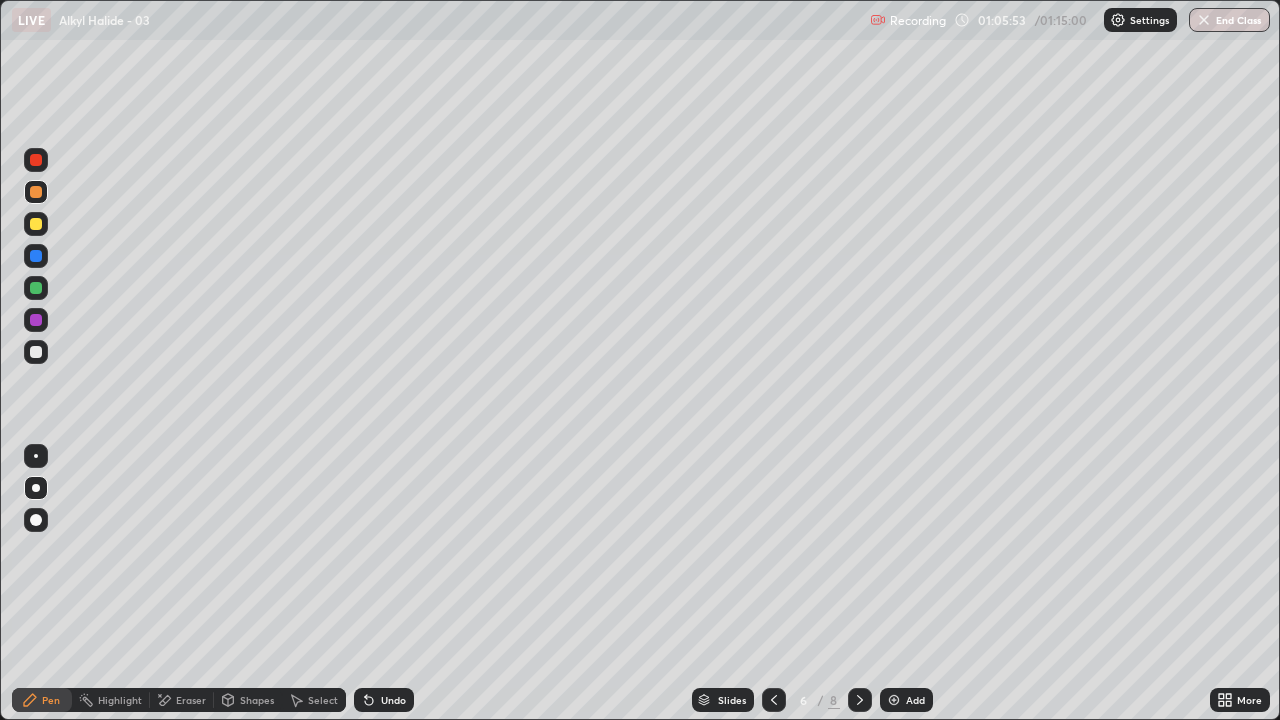 click 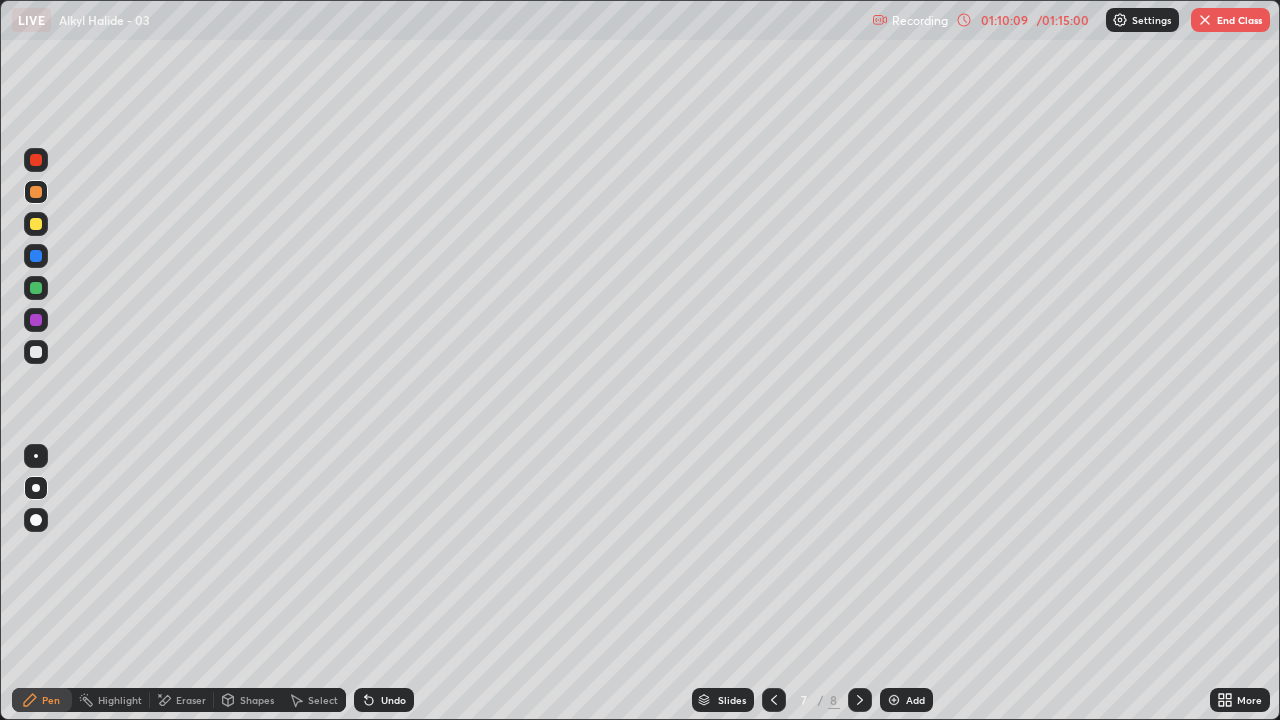 click 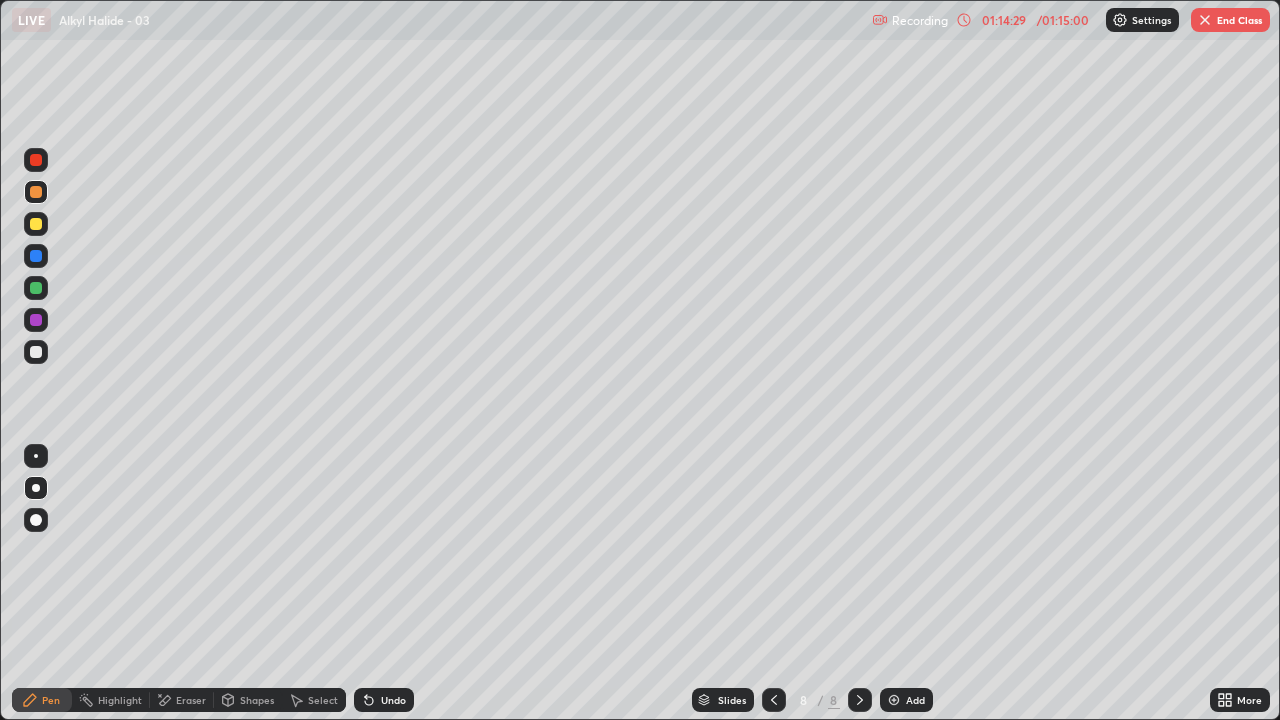 click on "End Class" at bounding box center [1230, 20] 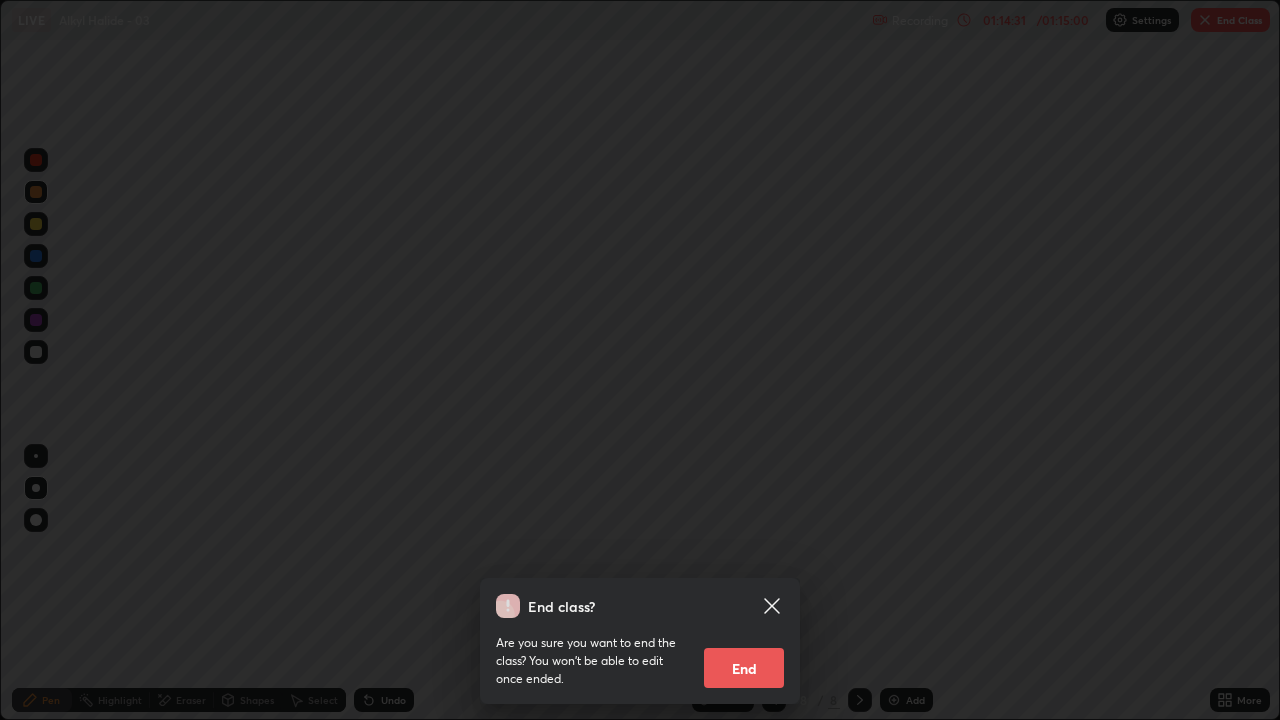 click 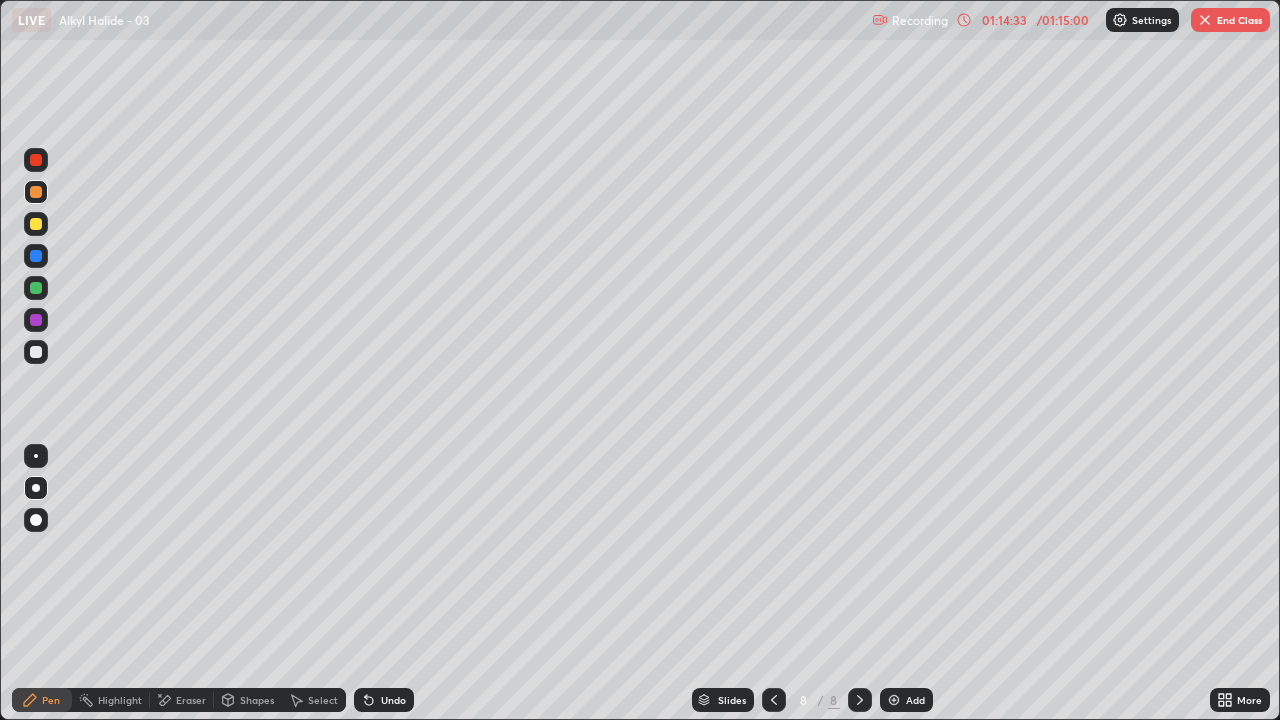 click on "Undo" at bounding box center (393, 700) 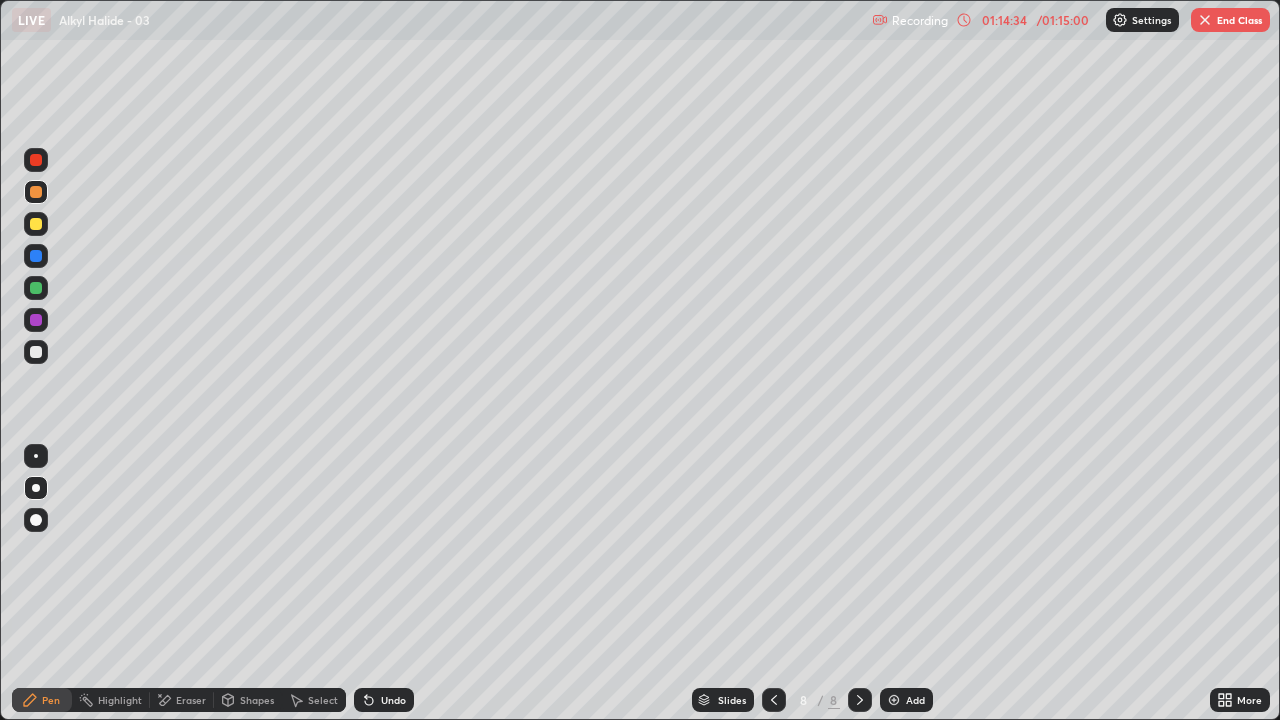 click on "Undo" at bounding box center (384, 700) 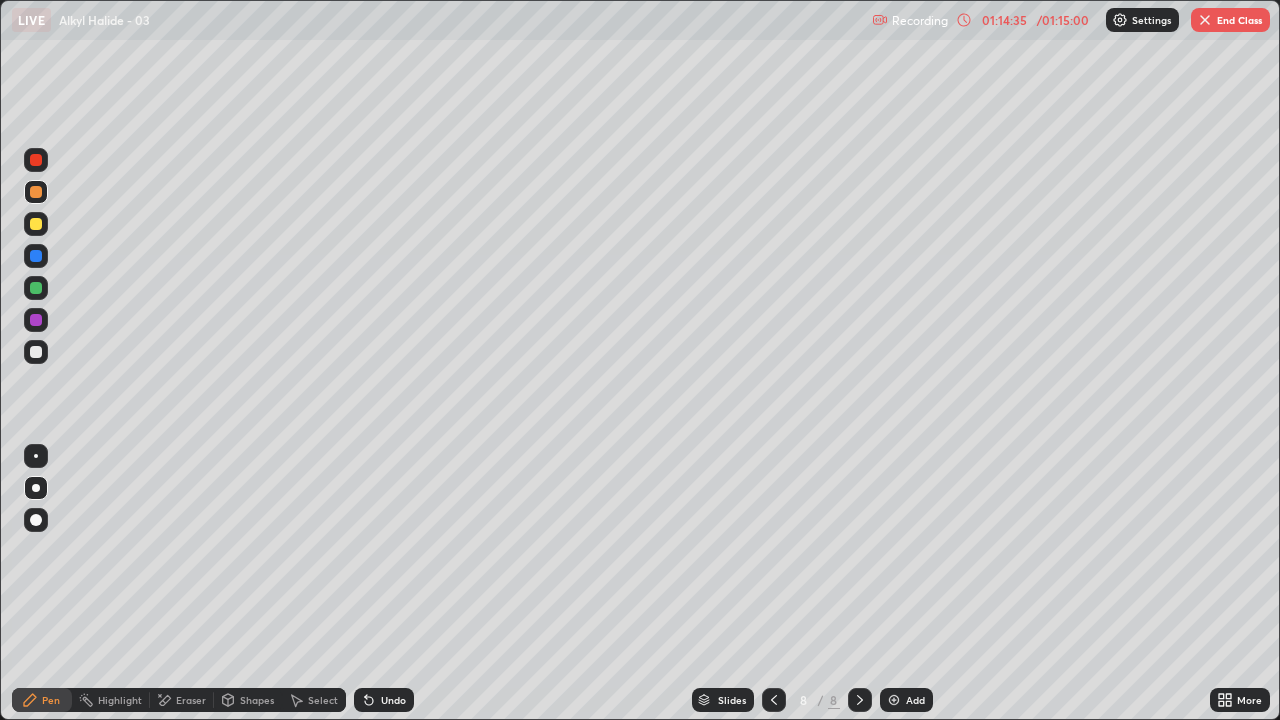click on "End Class" at bounding box center [1230, 20] 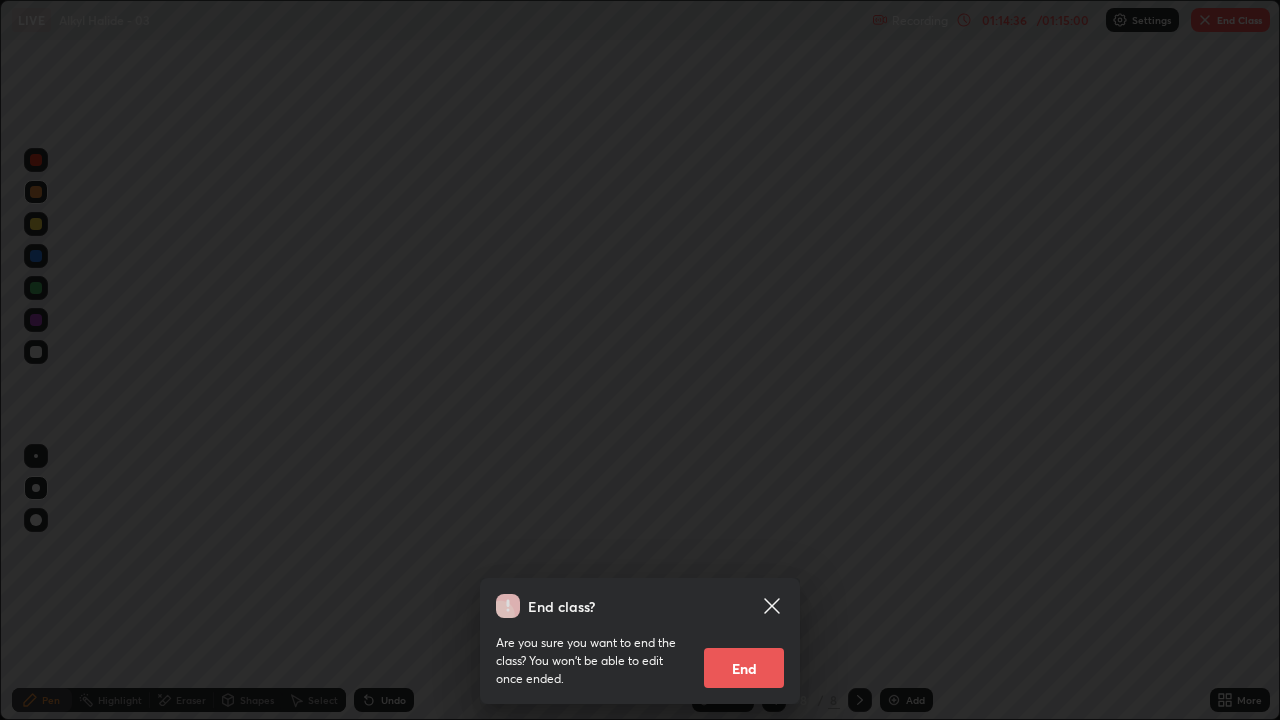 click on "End" at bounding box center (744, 668) 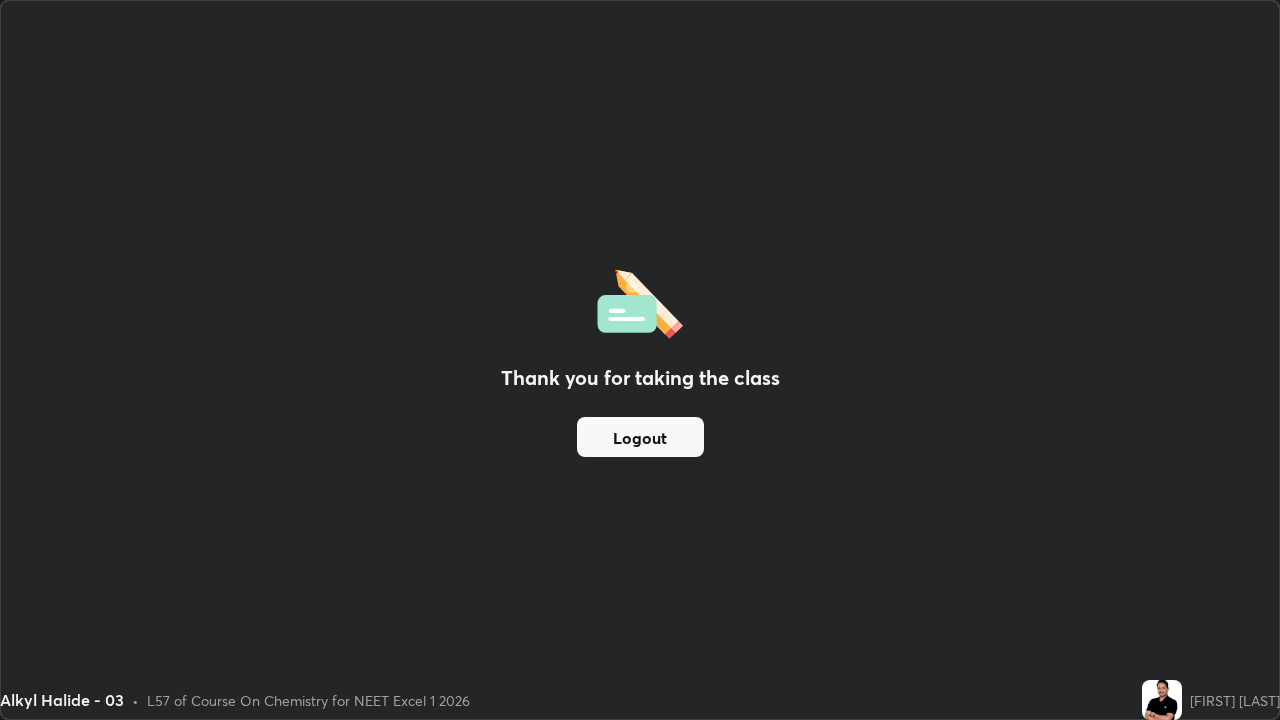 click on "Logout" at bounding box center (640, 437) 